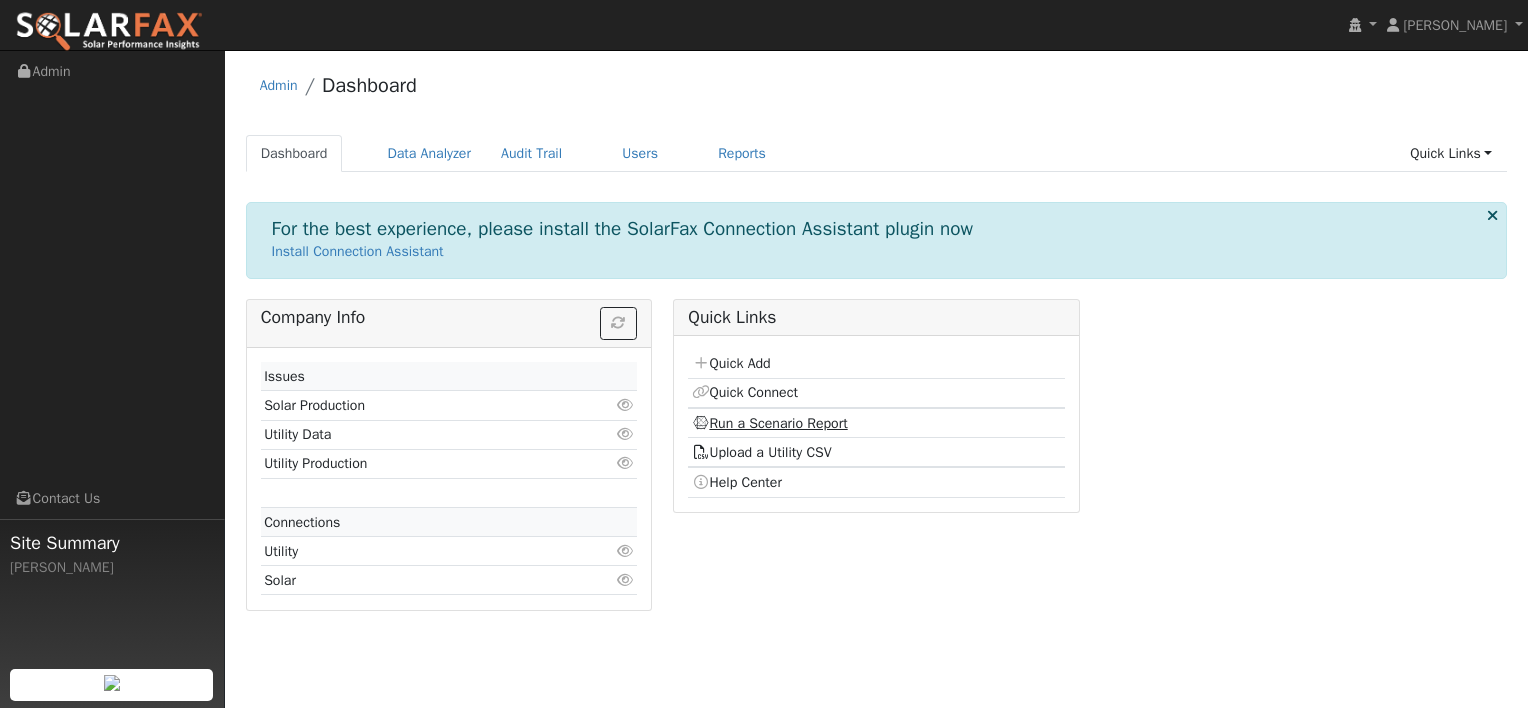 scroll, scrollTop: 0, scrollLeft: 0, axis: both 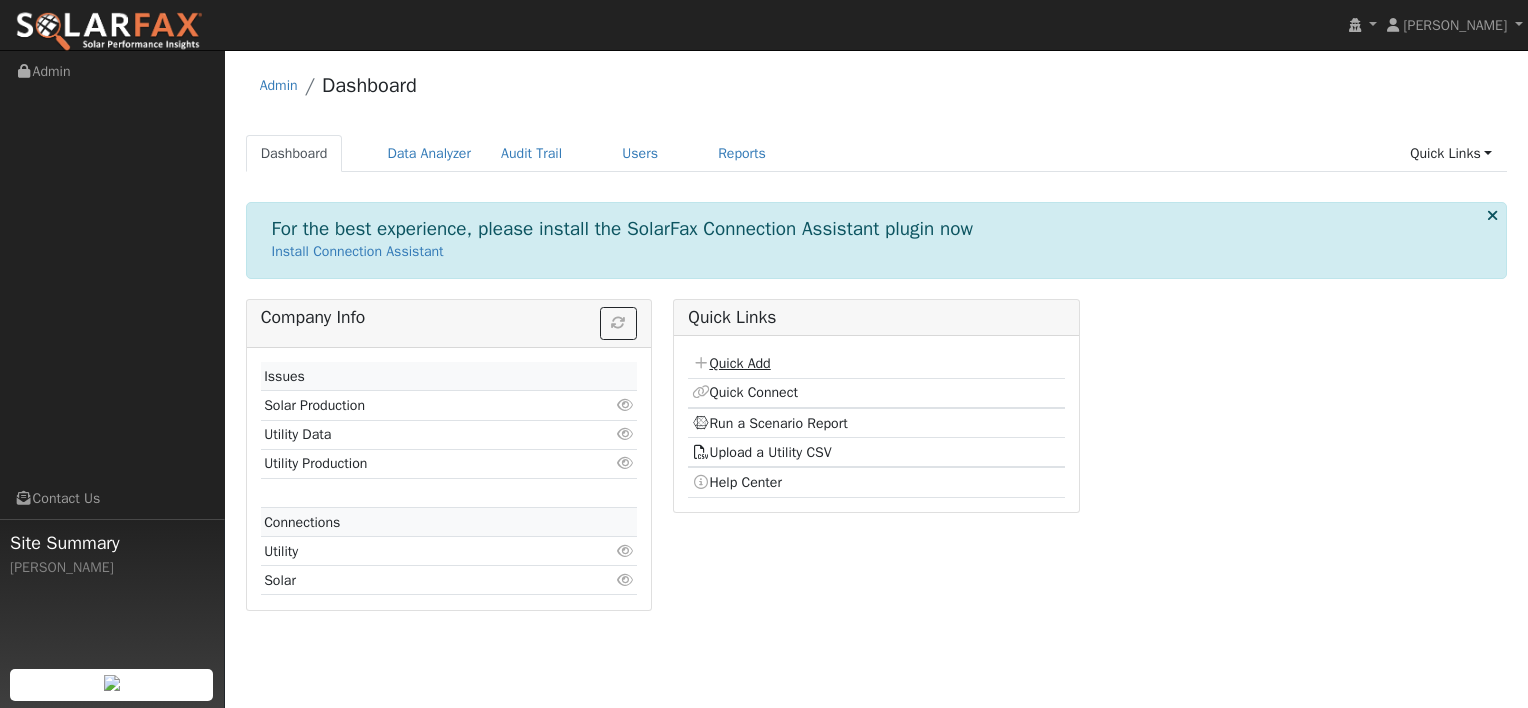 click on "Quick Add" at bounding box center (731, 363) 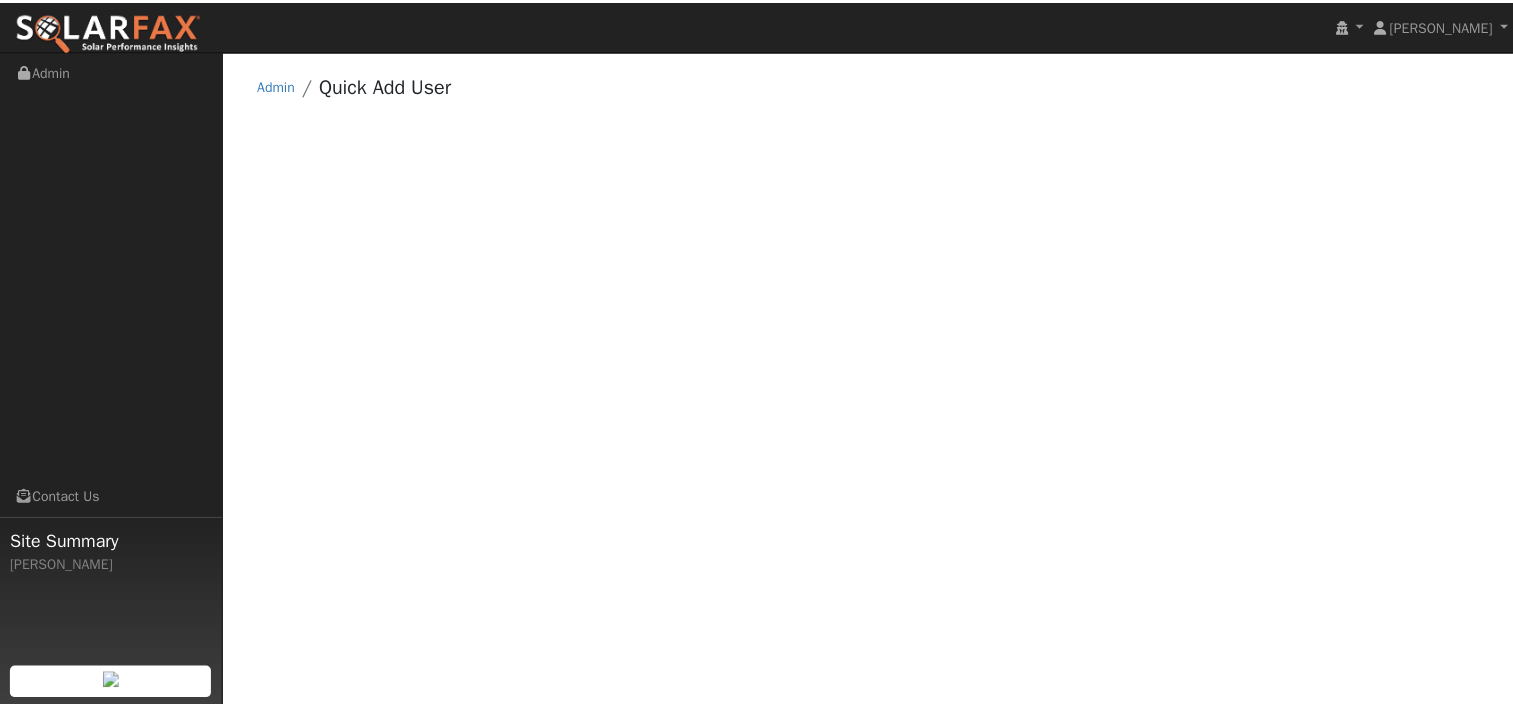 scroll, scrollTop: 0, scrollLeft: 0, axis: both 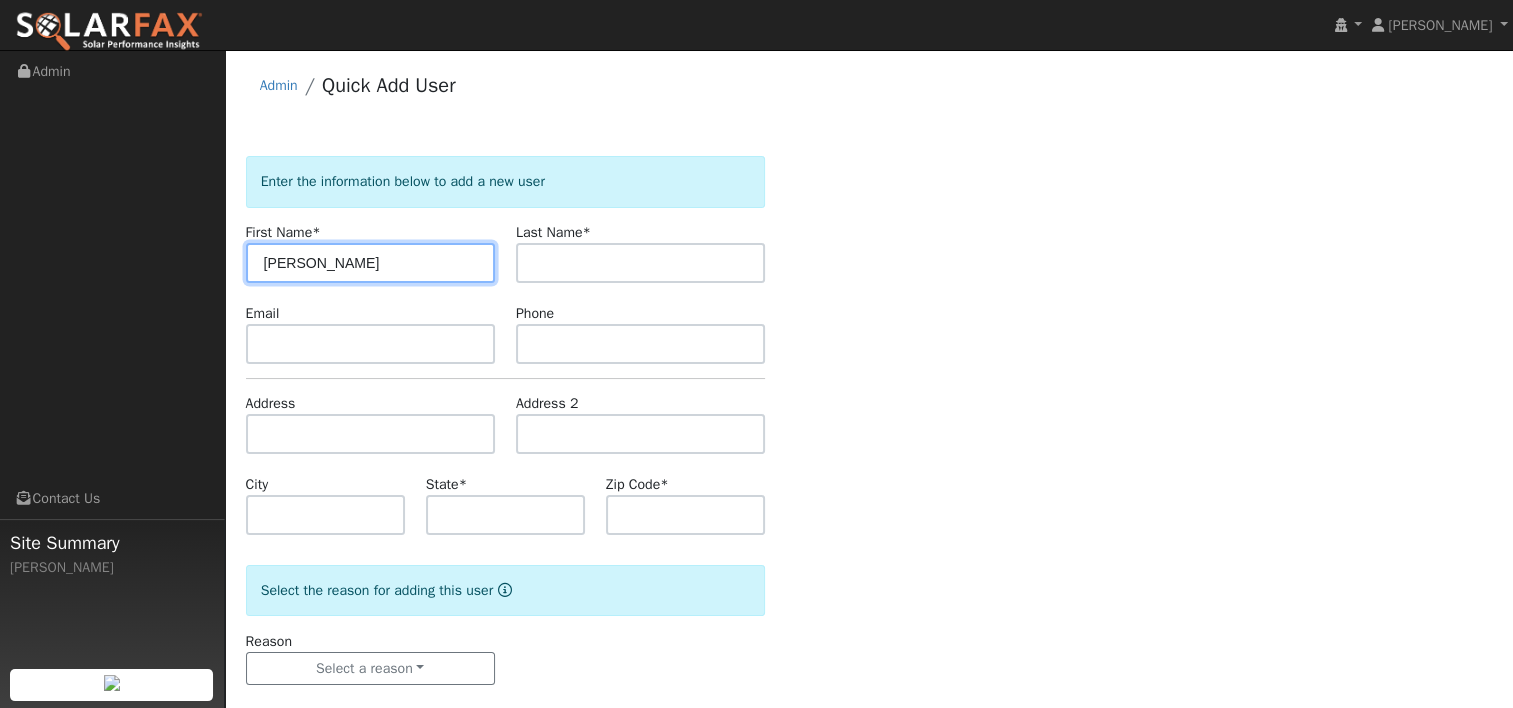 type on "Patrick" 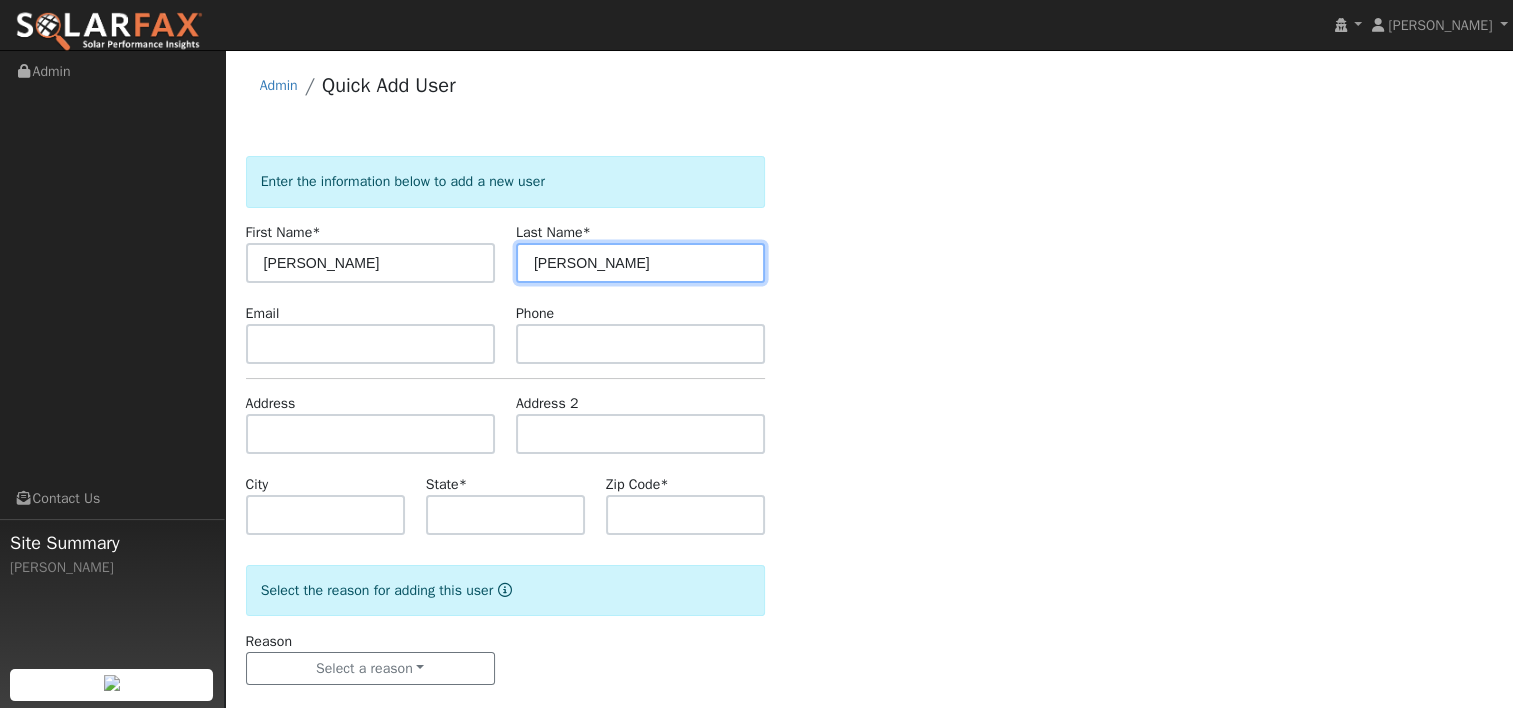 type on "Brooks" 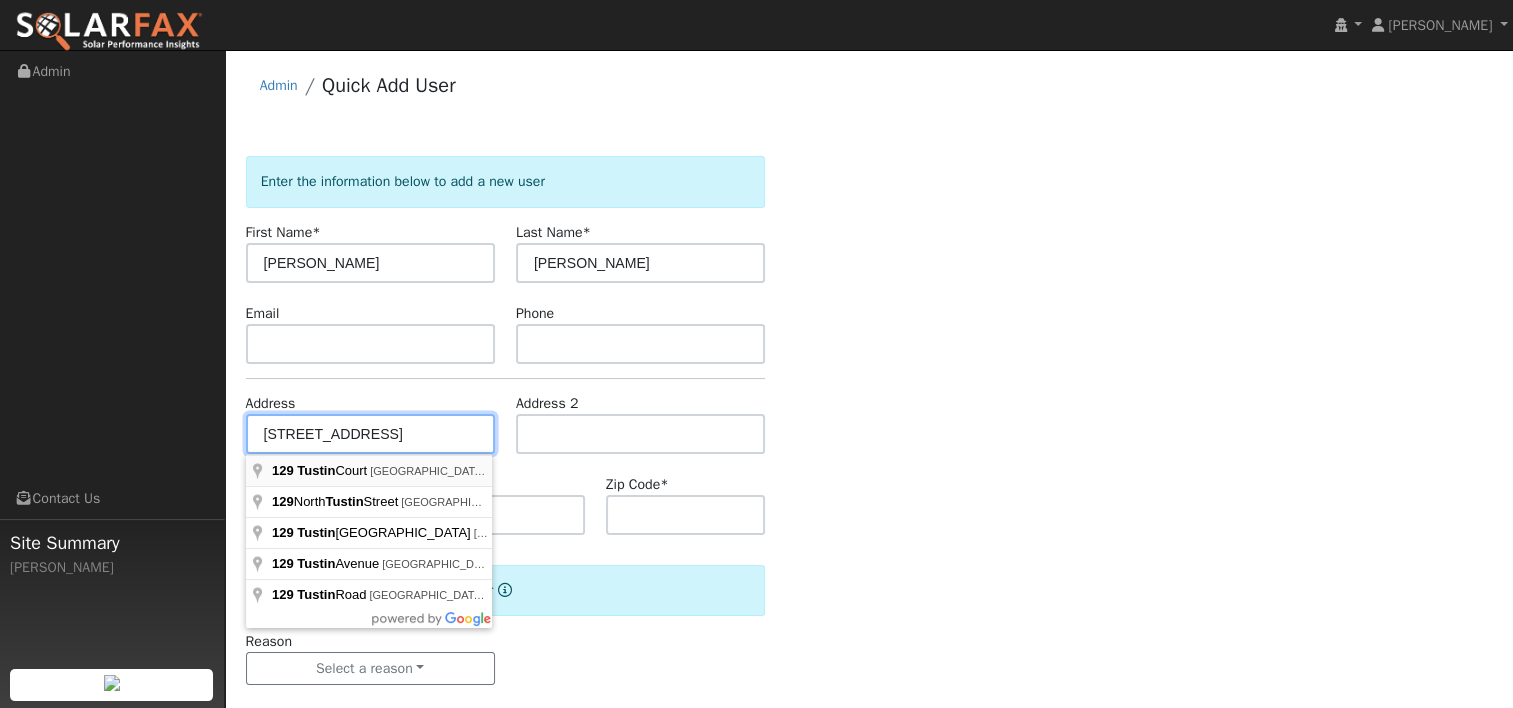 type on "129 Tustin Court" 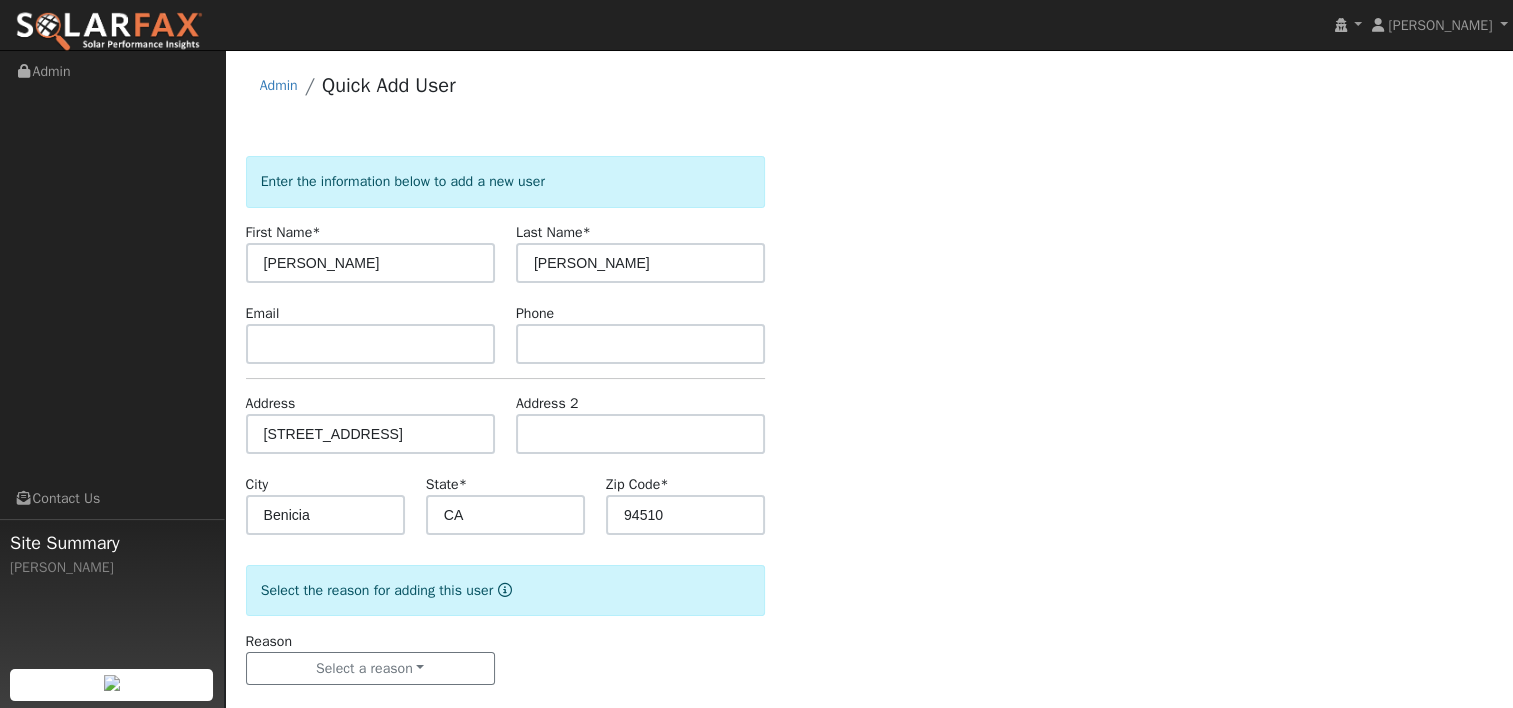 click on "Enter the information below to add a new user First Name  * Patrick Last Name  * Brooks Email Phone Address 129 Tustin Court Address 2 City Benicia State  * CA Zip Code  * 94510  Select the reason for adding this user  Reason Select a reason New lead New customer adding solar New customer has solar Settings Salesperson Requested Utility Requested Inverter Enable Access Email Notifications No Emails No Emails Weekly Emails Monthly Emails No Yes" at bounding box center [869, 440] 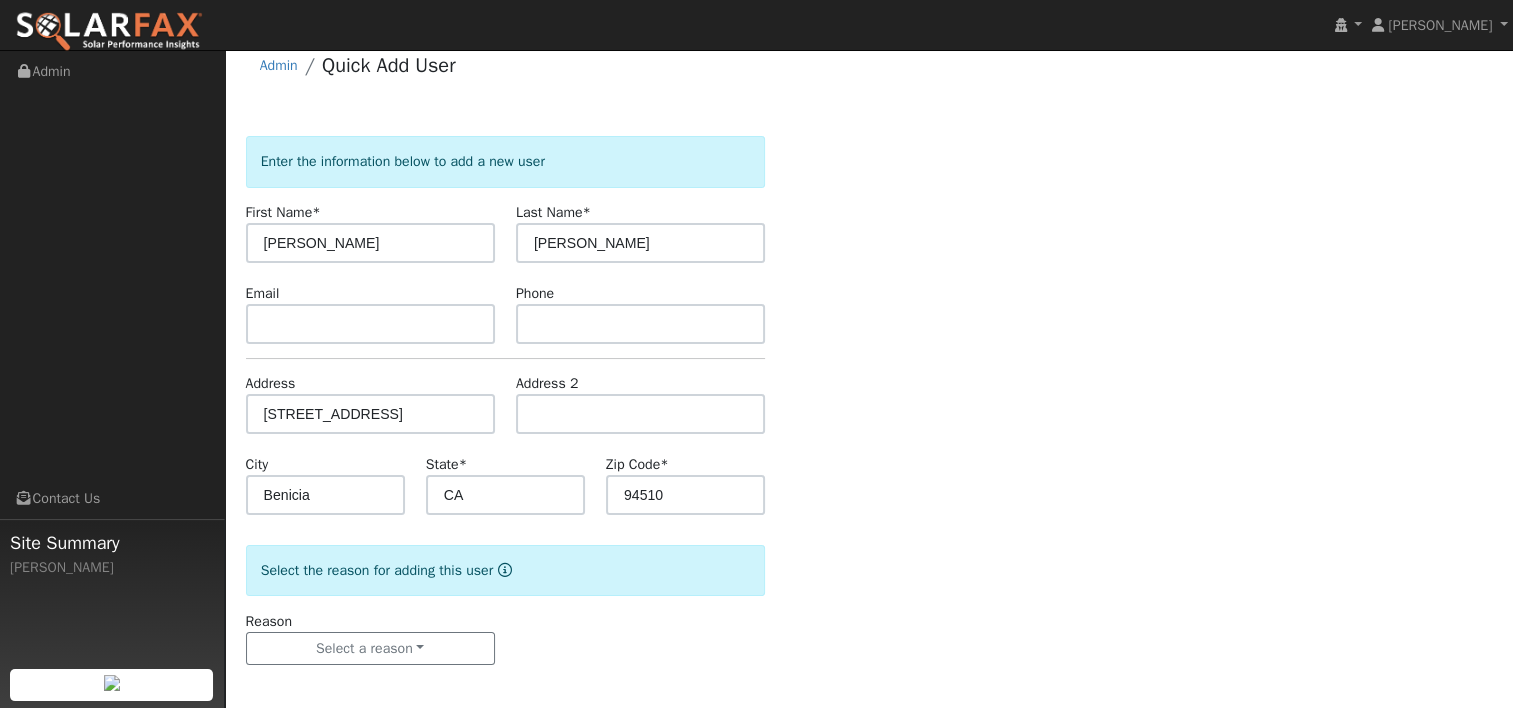 scroll, scrollTop: 26, scrollLeft: 0, axis: vertical 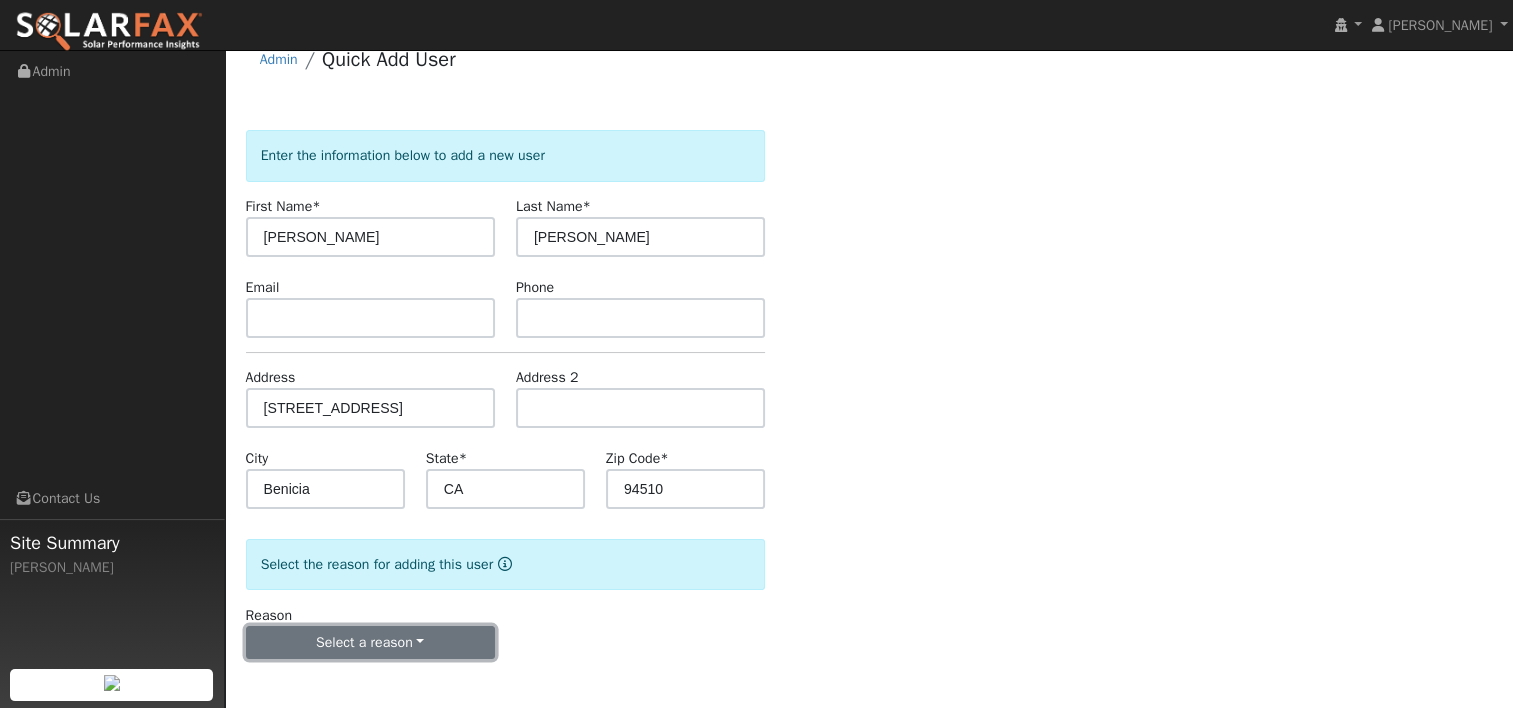 click on "Select a reason" at bounding box center (370, 643) 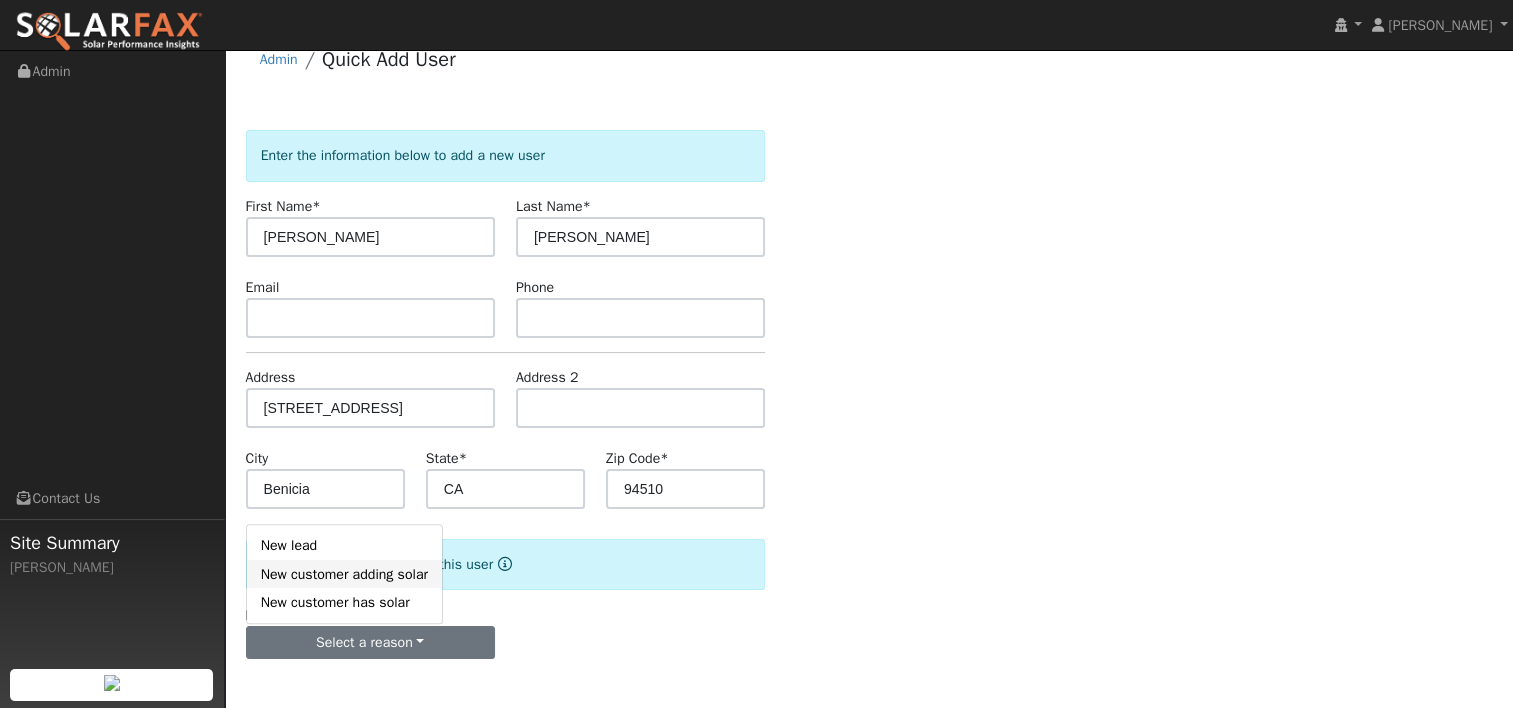 click on "New customer adding solar" at bounding box center [344, 574] 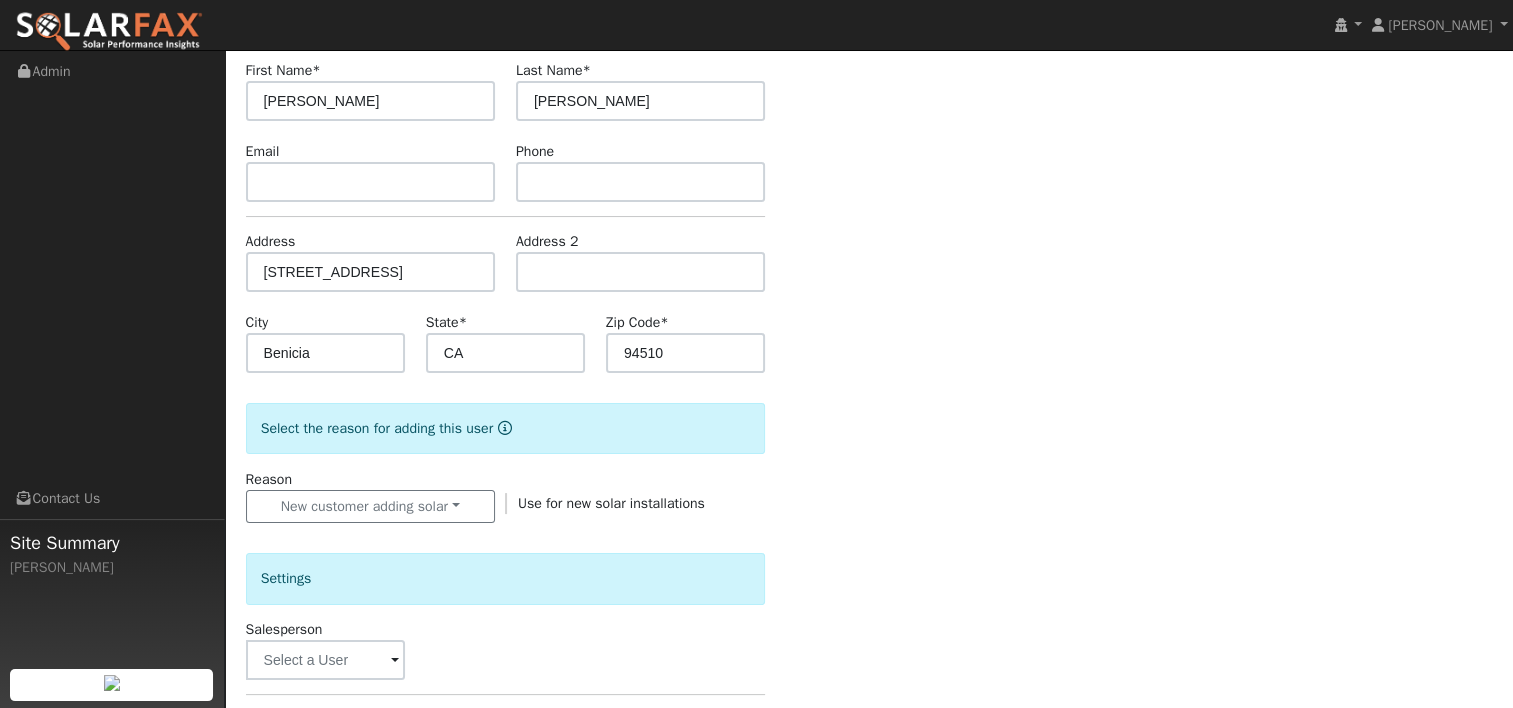 scroll, scrollTop: 426, scrollLeft: 0, axis: vertical 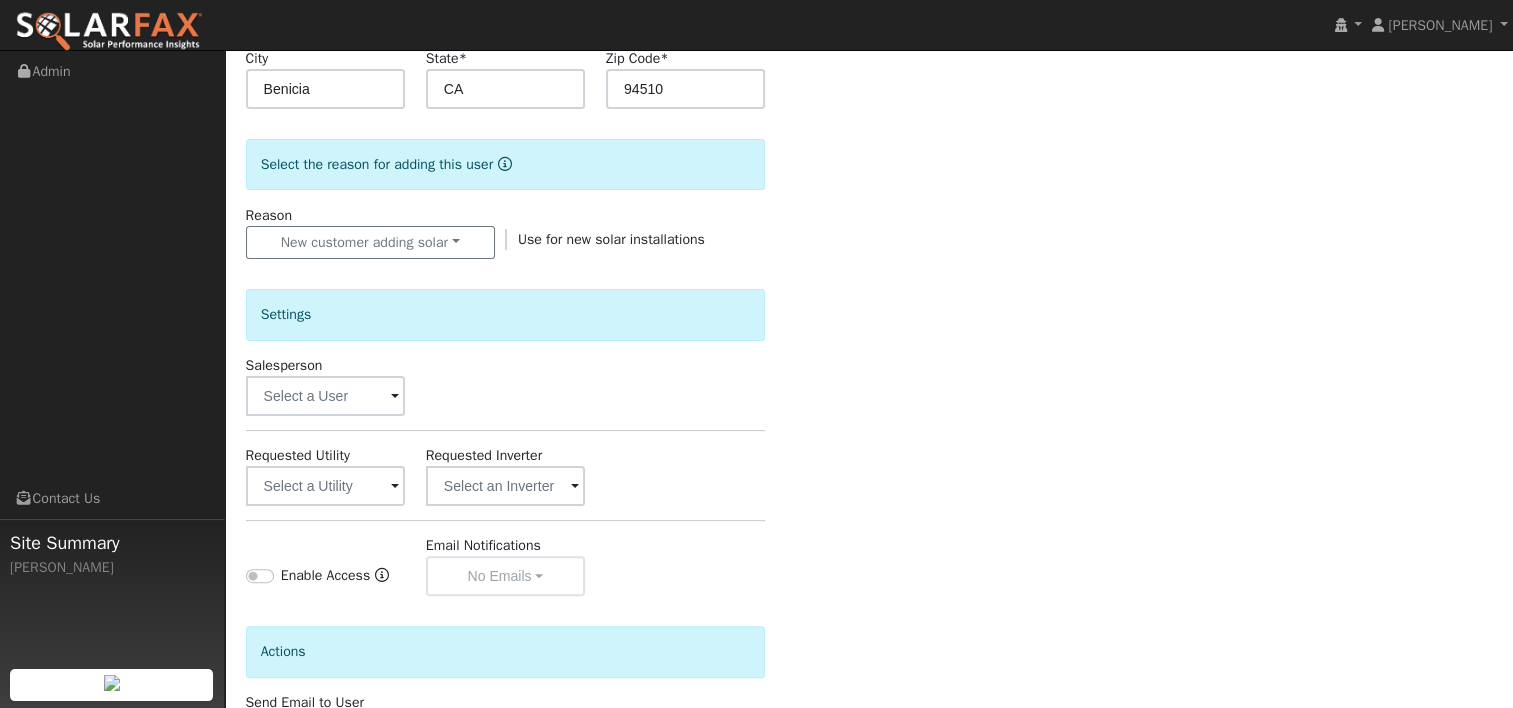 click at bounding box center [395, 397] 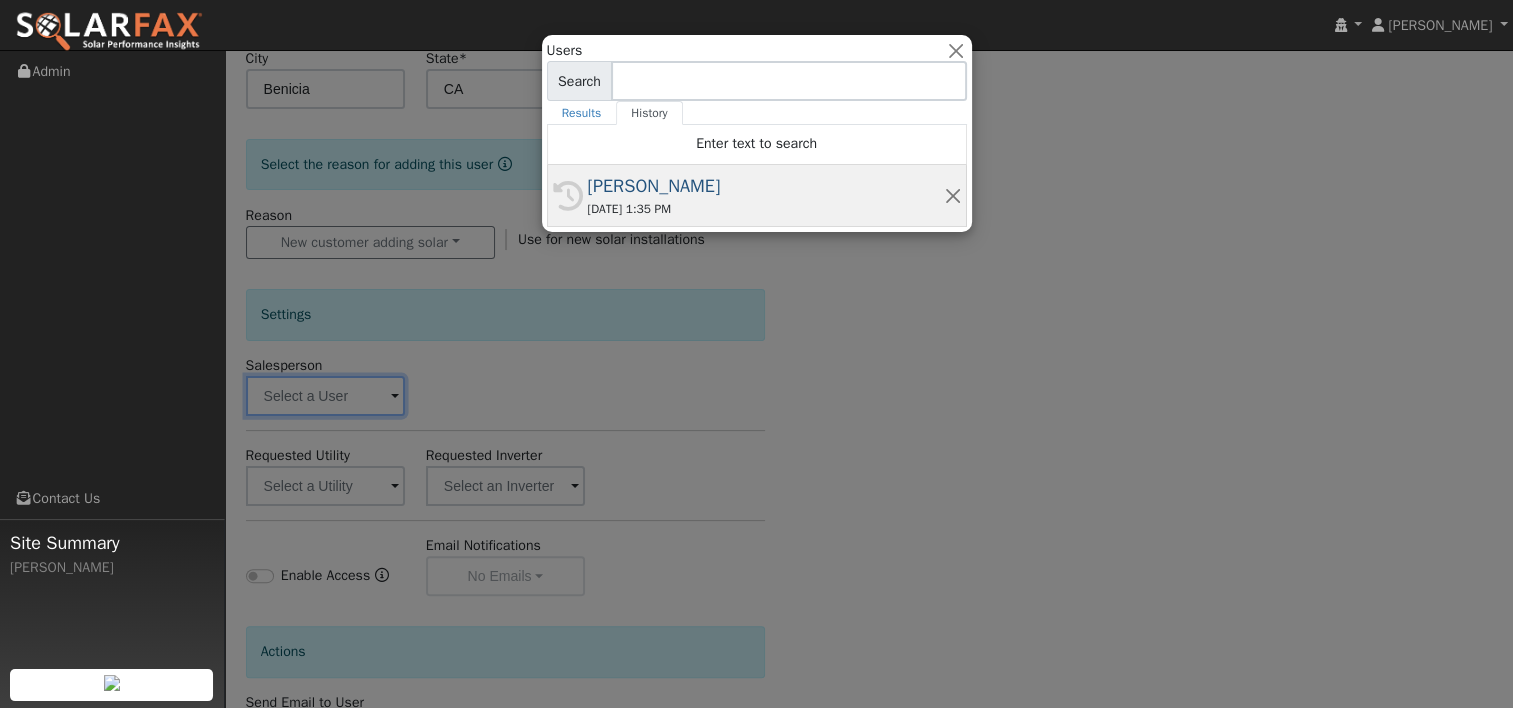 click on "[PERSON_NAME]" at bounding box center [766, 186] 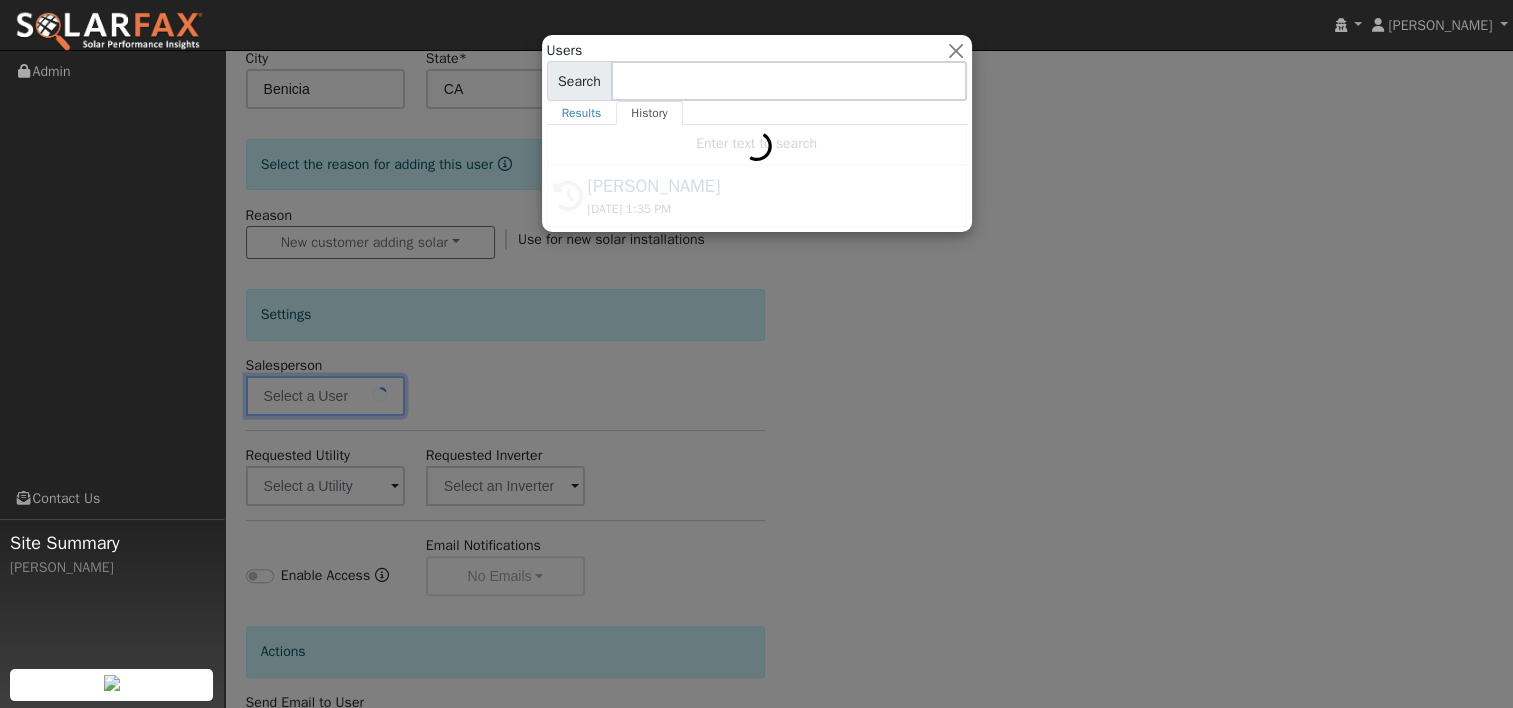 type on "[PERSON_NAME]" 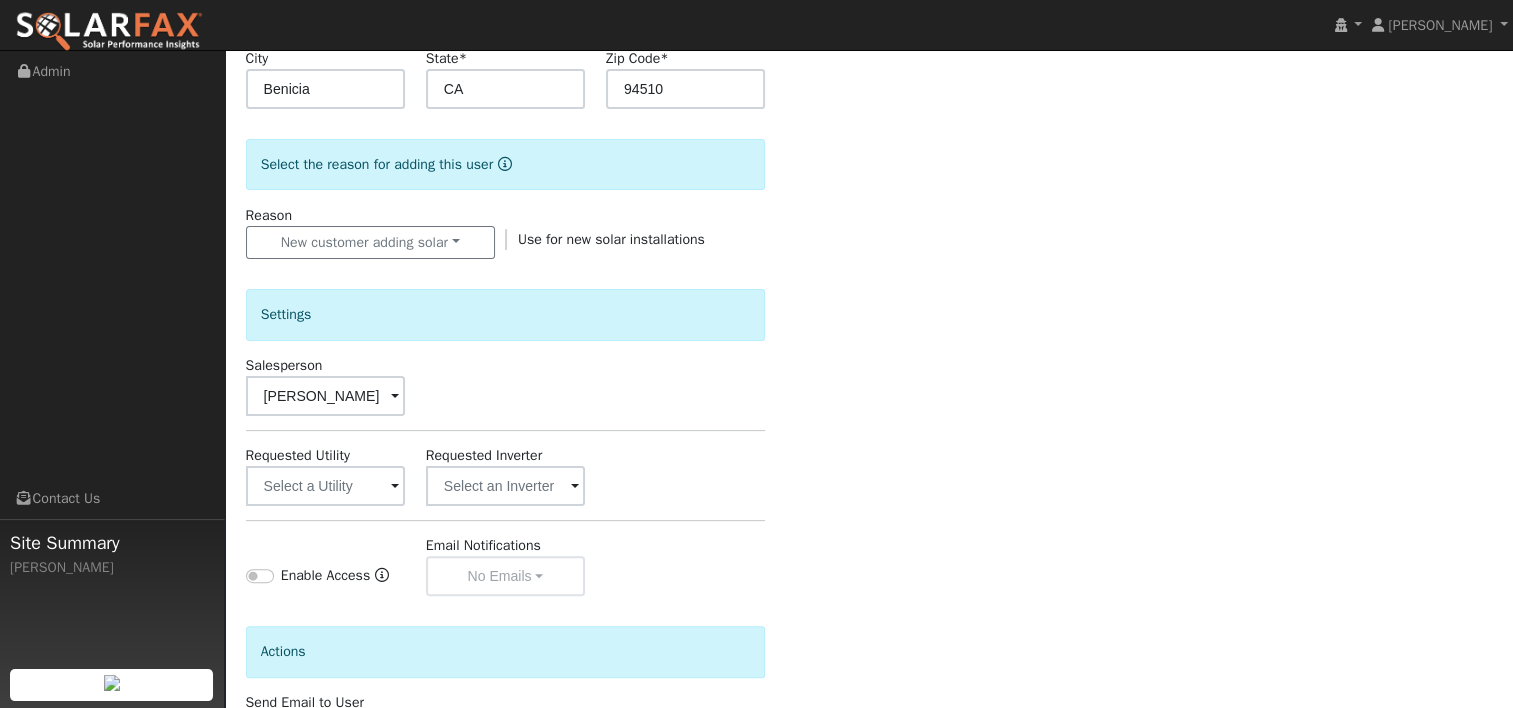 click at bounding box center [395, 487] 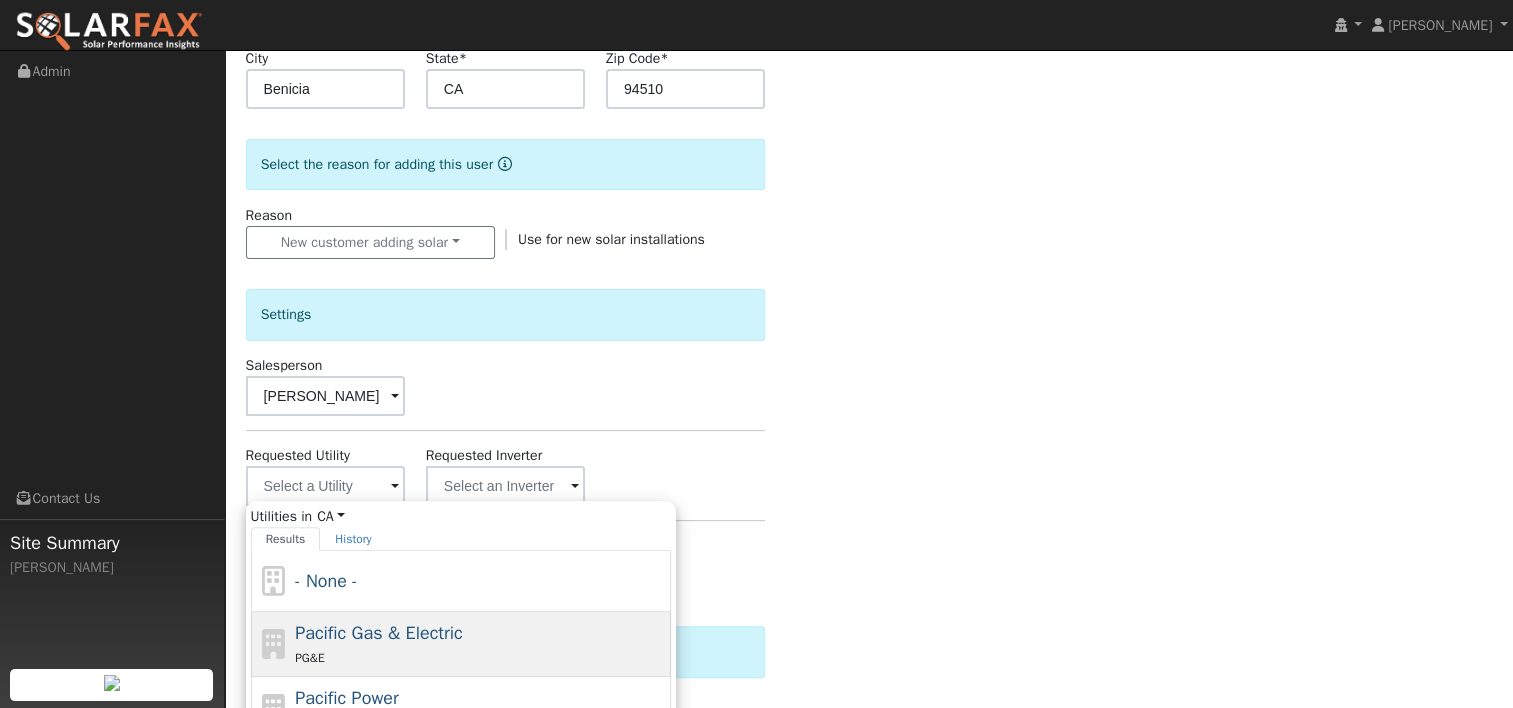 click on "Pacific Gas & Electric" at bounding box center (379, 633) 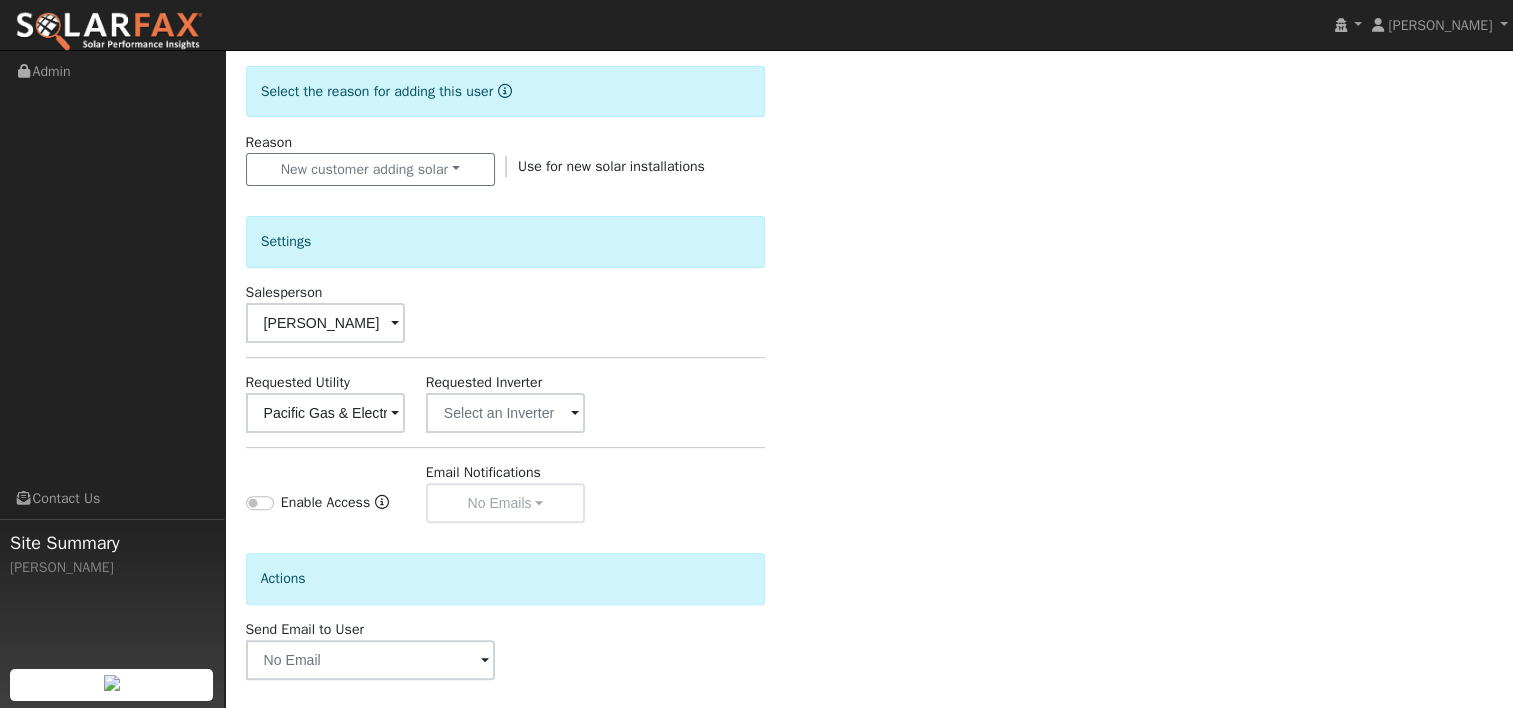 scroll, scrollTop: 582, scrollLeft: 0, axis: vertical 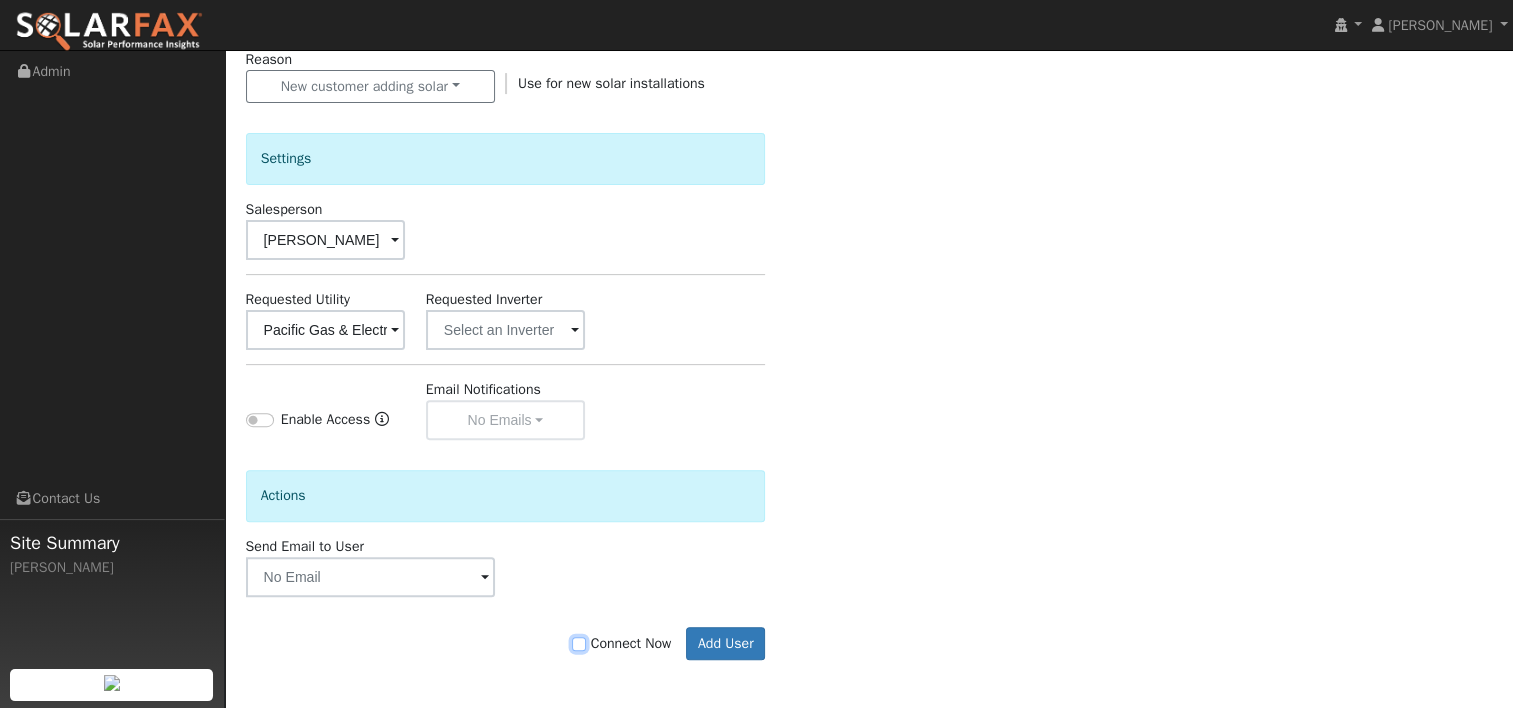 click on "Connect Now" at bounding box center (579, 644) 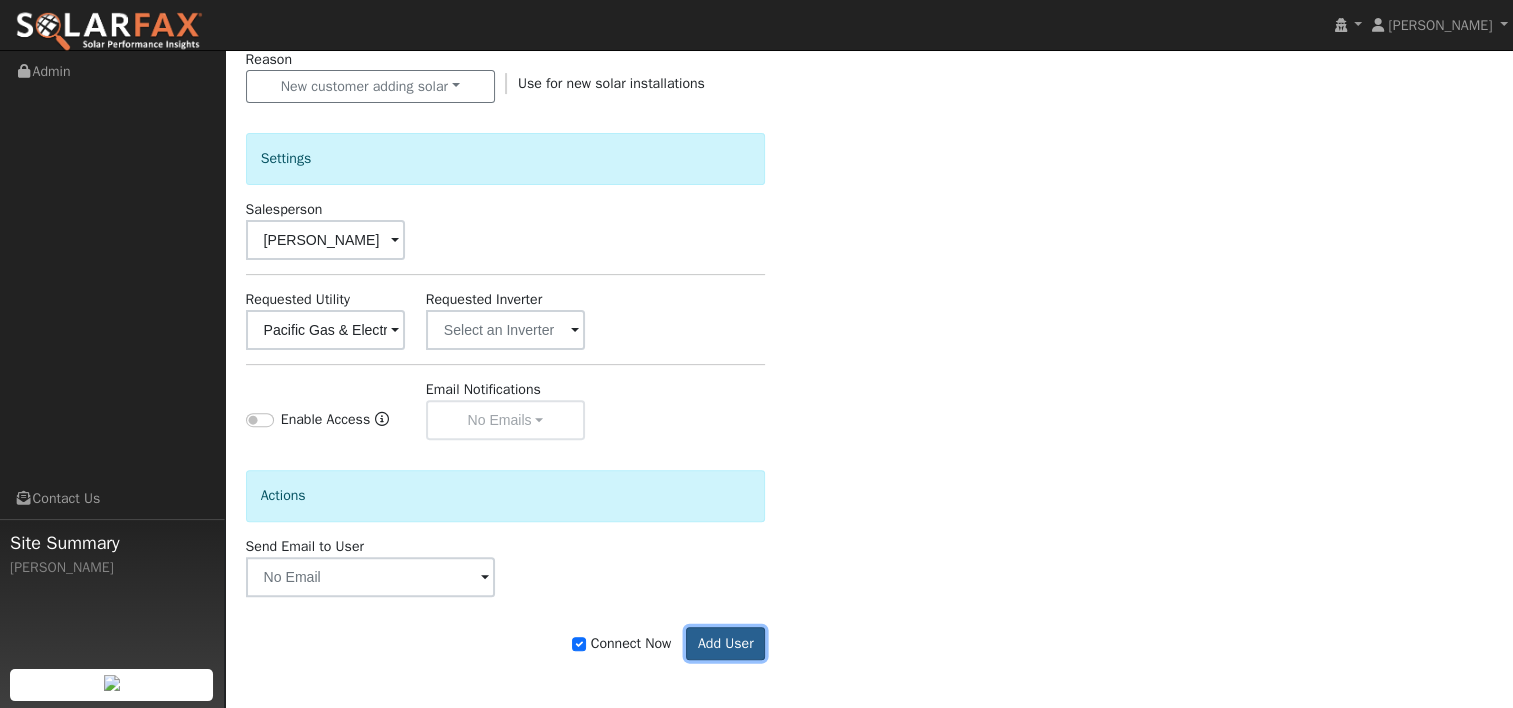 click on "Add User" at bounding box center (725, 644) 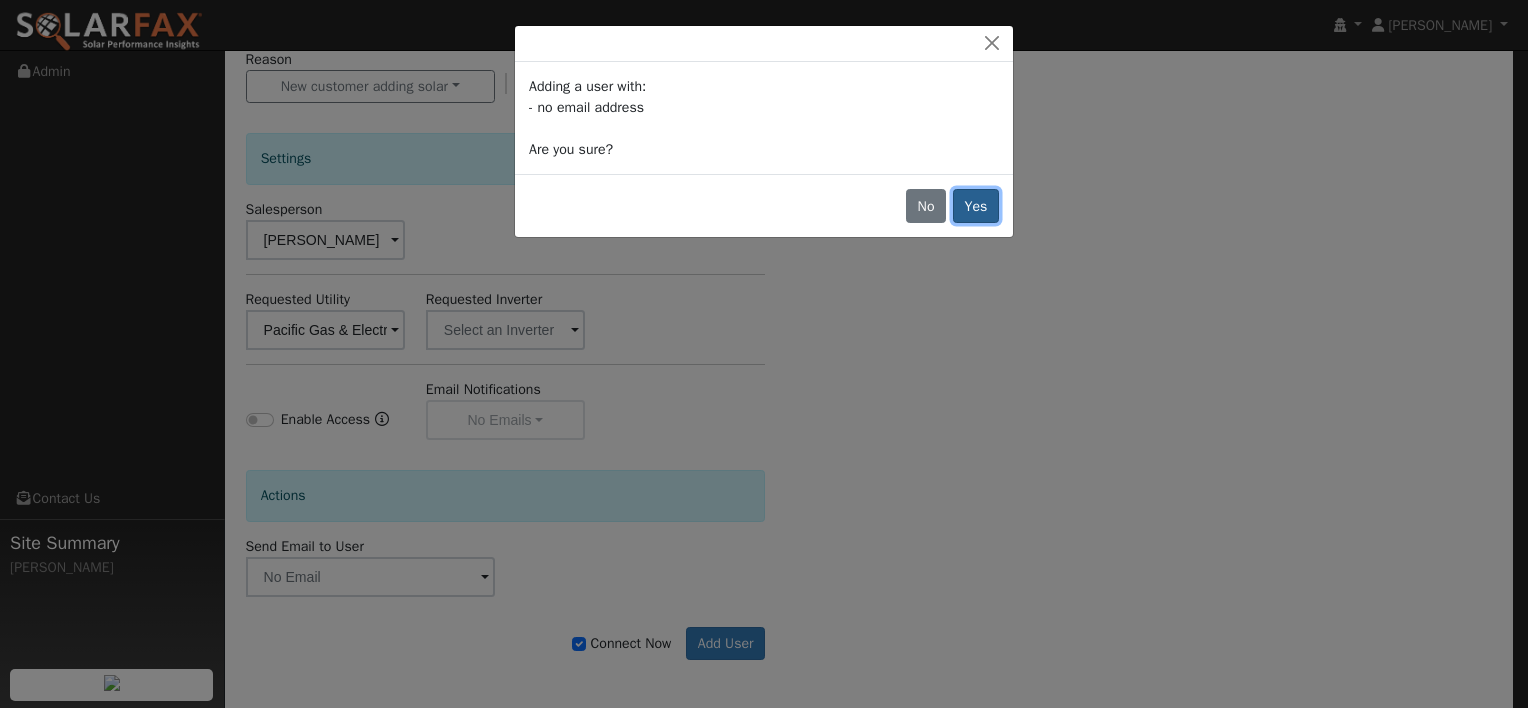 click on "Yes" at bounding box center [976, 206] 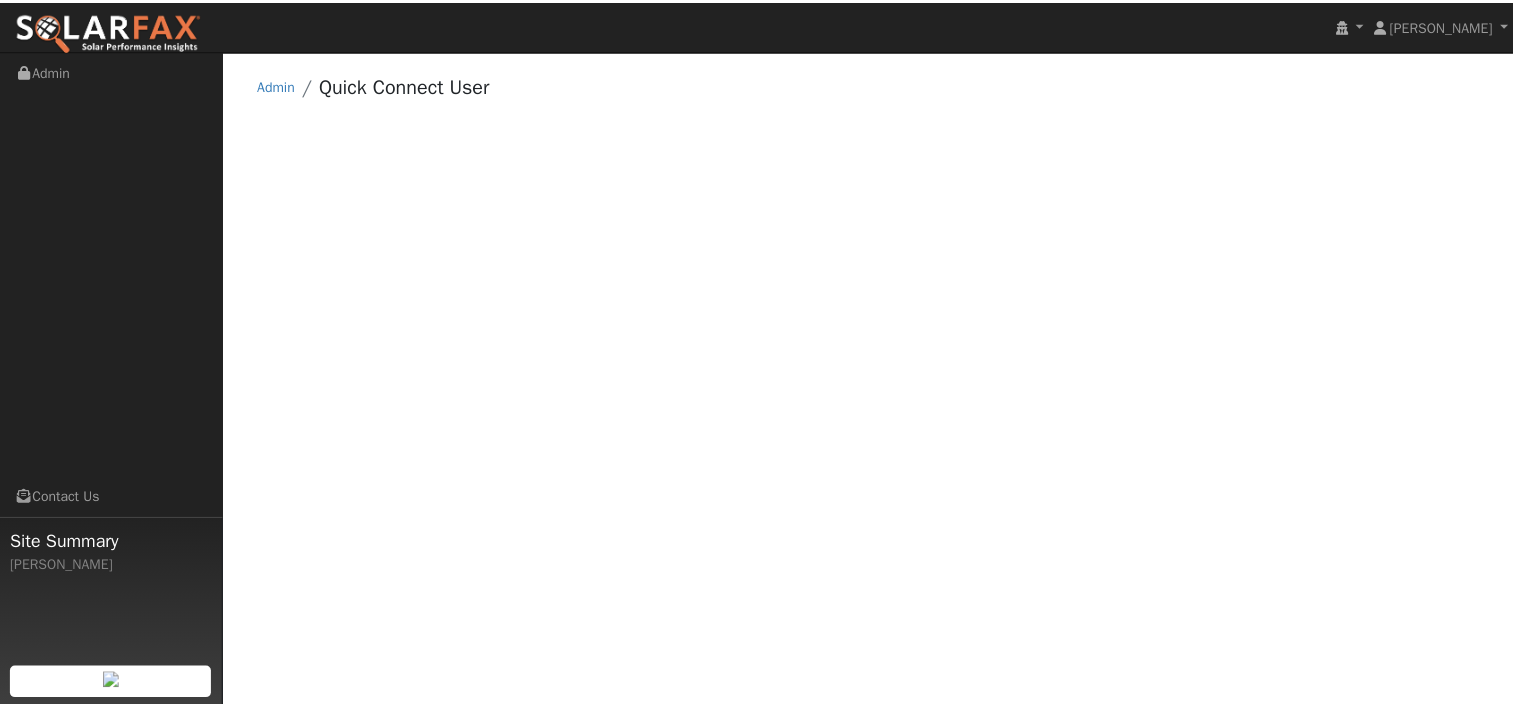scroll, scrollTop: 0, scrollLeft: 0, axis: both 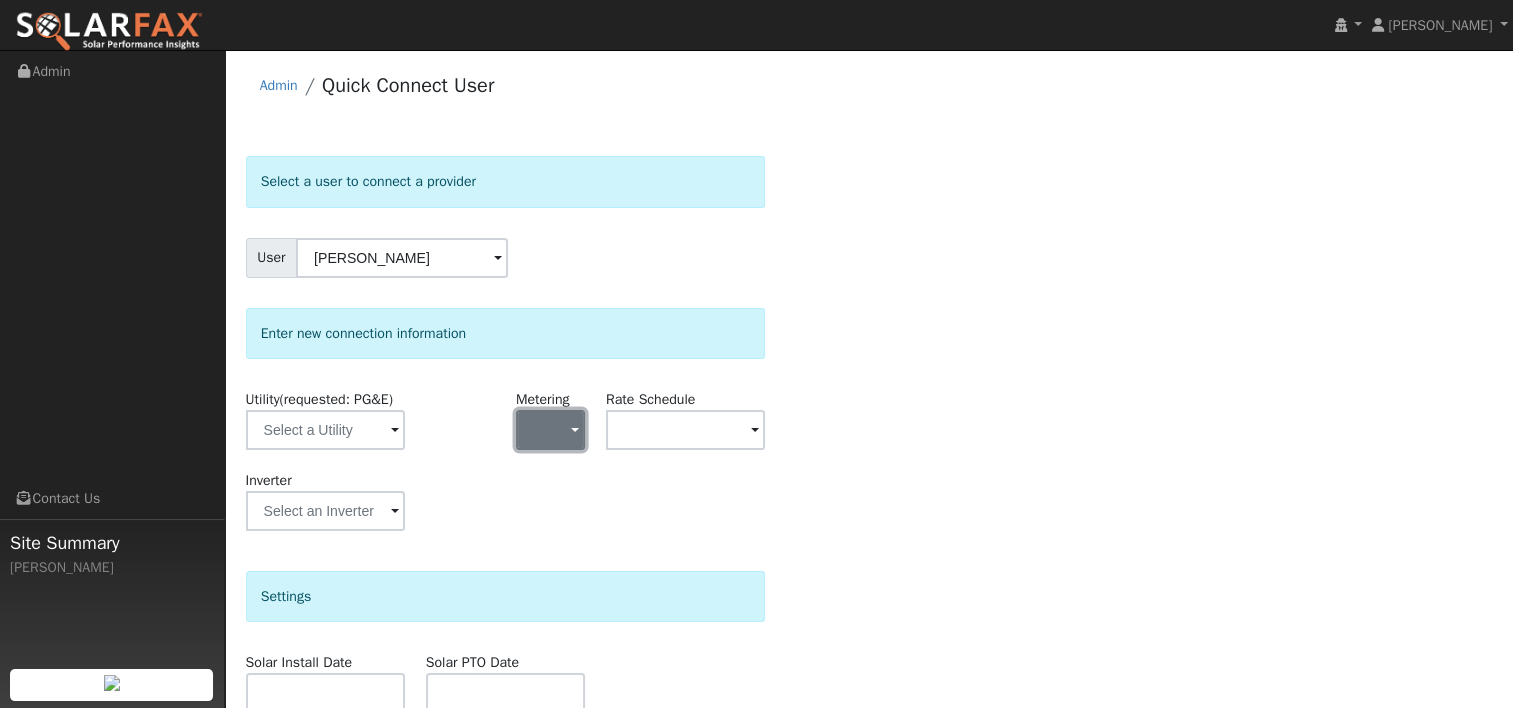 click at bounding box center [550, 430] 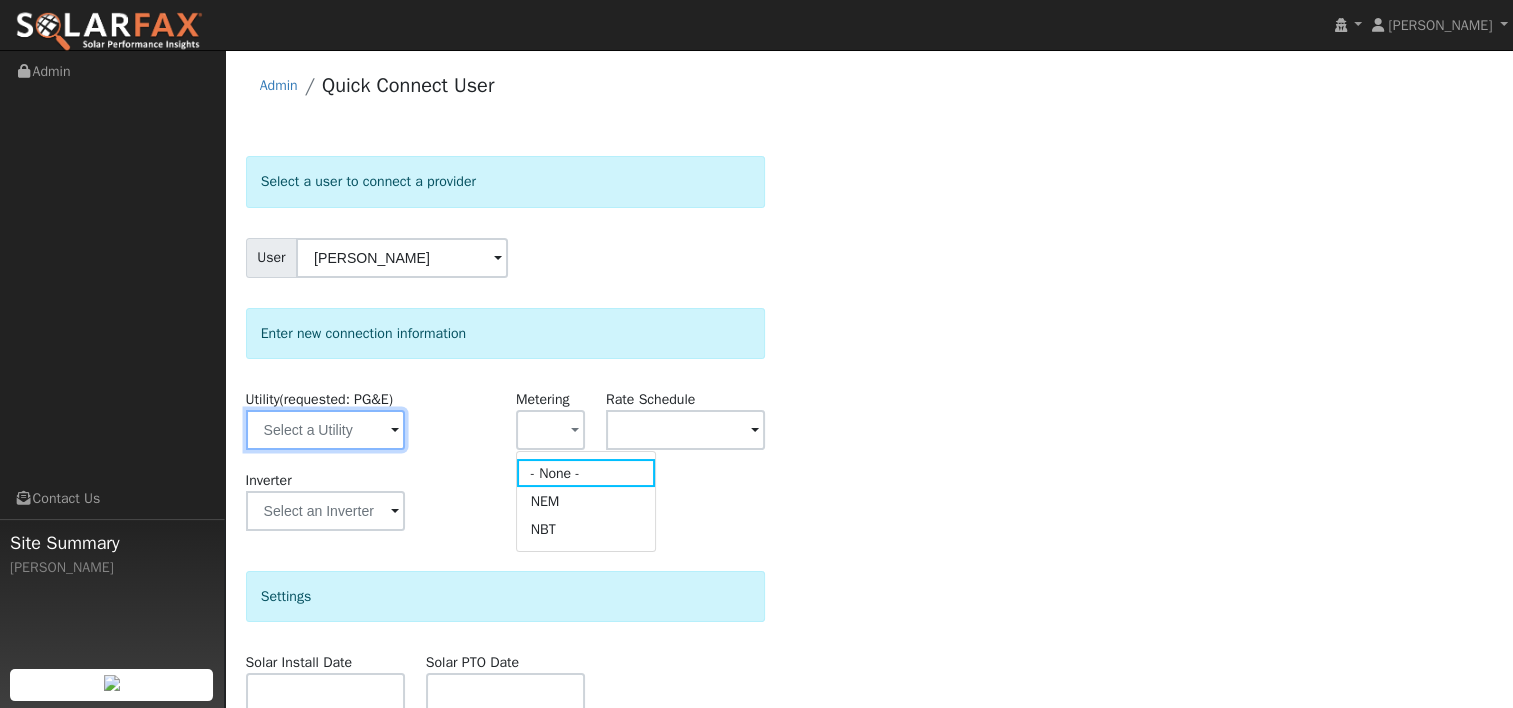 click at bounding box center [325, 430] 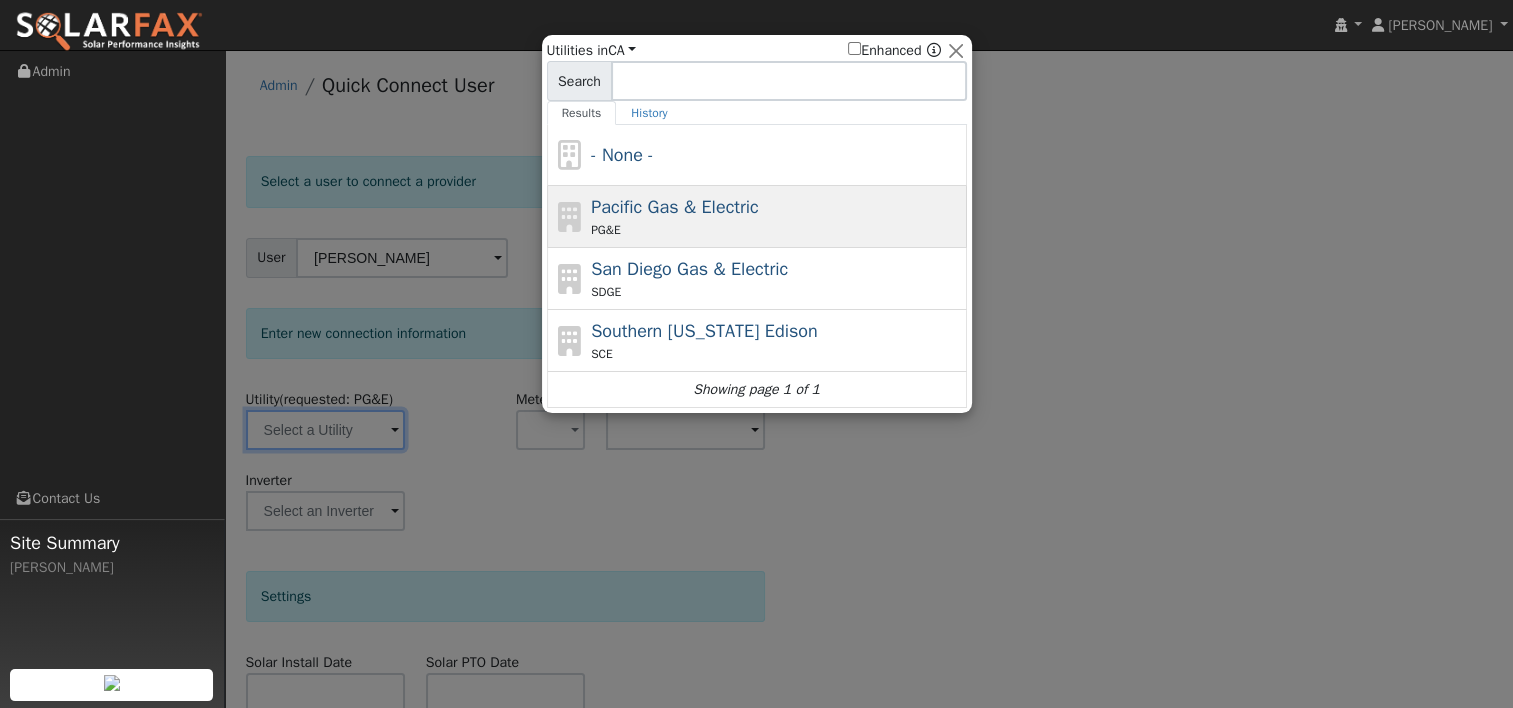 click on "Pacific Gas & Electric" at bounding box center [675, 207] 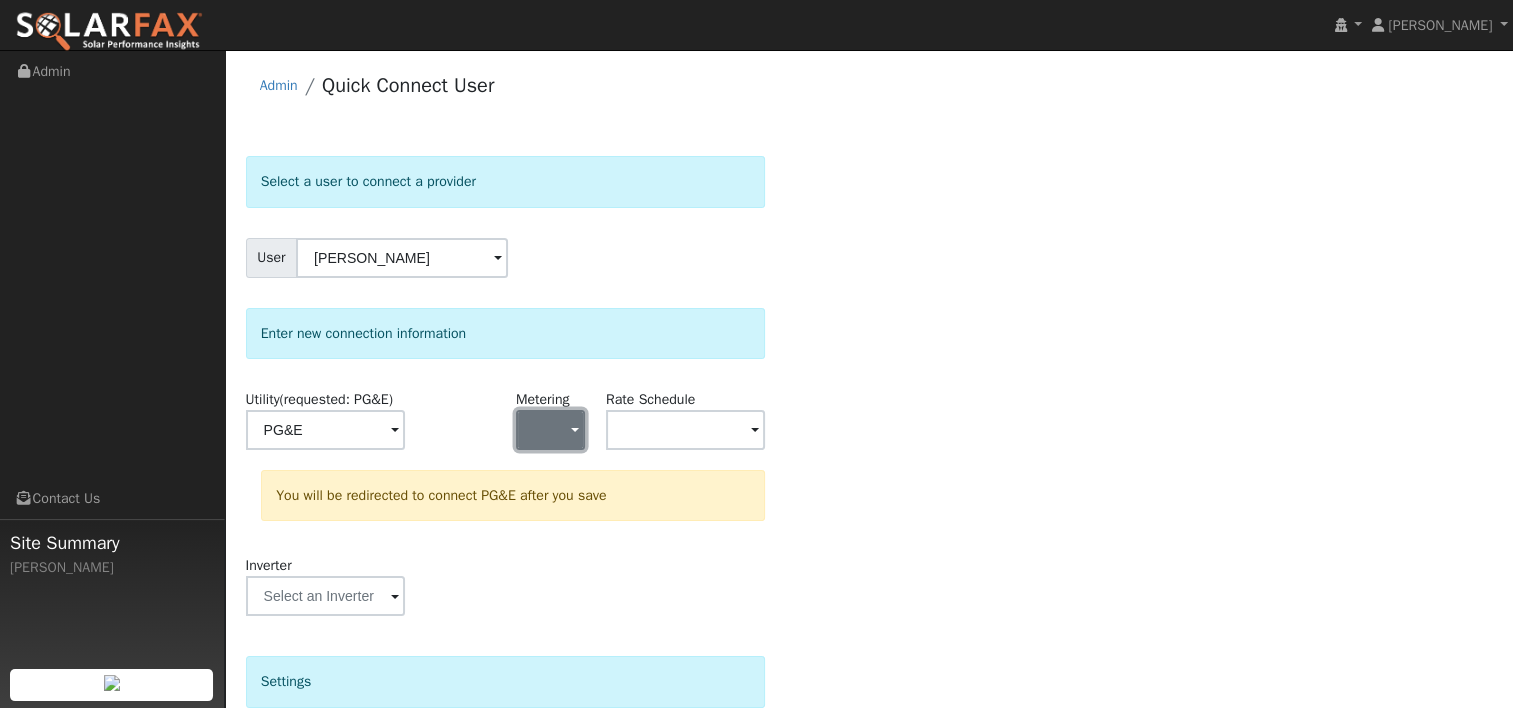 click 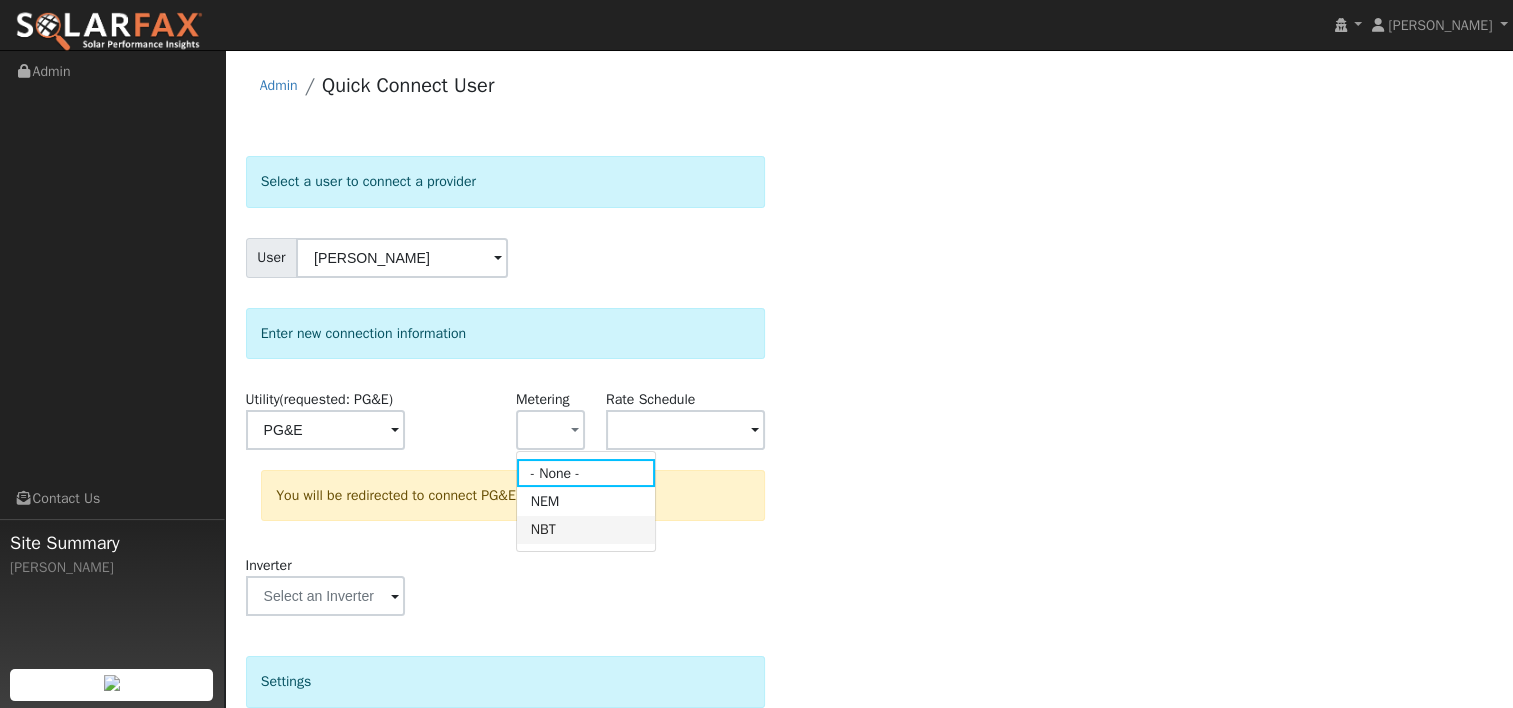 click on "NBT" at bounding box center (586, 530) 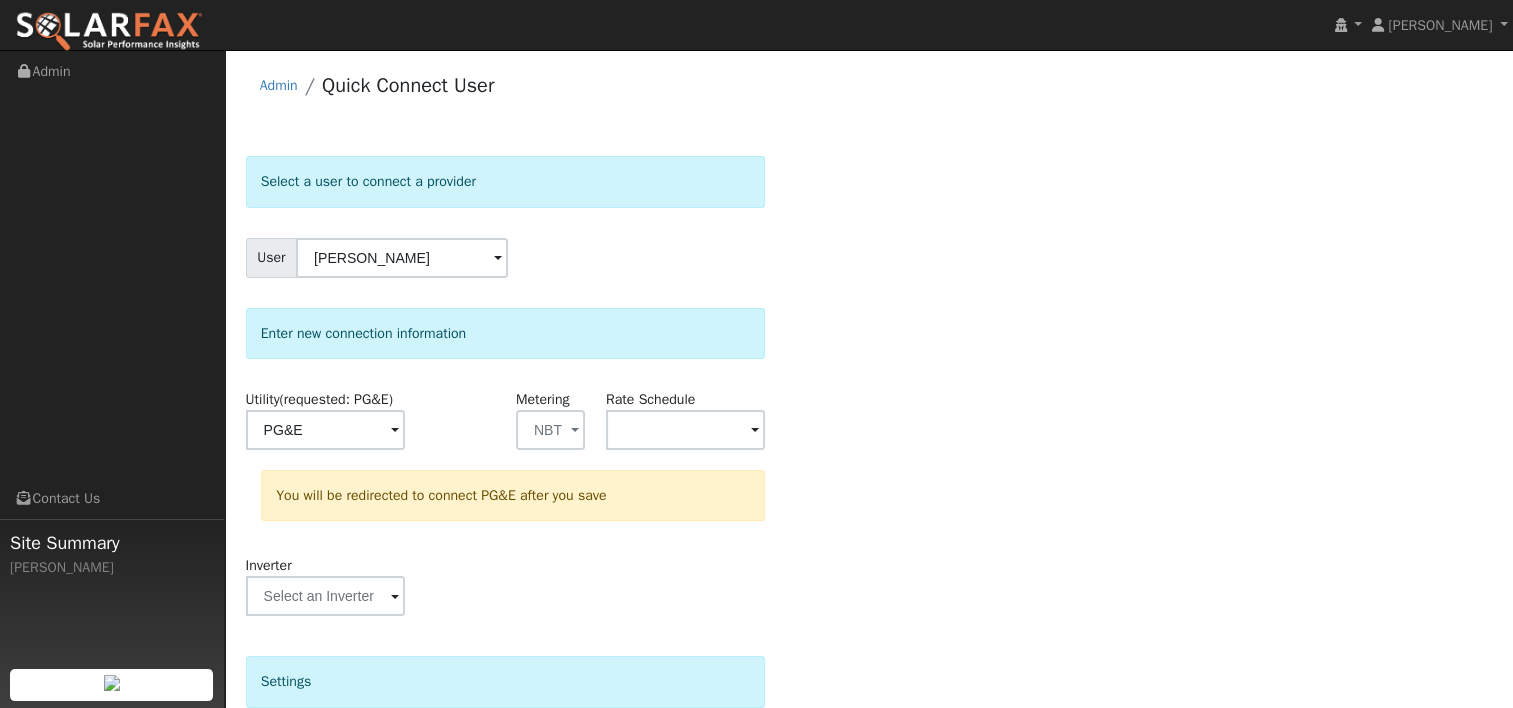 click at bounding box center [395, 431] 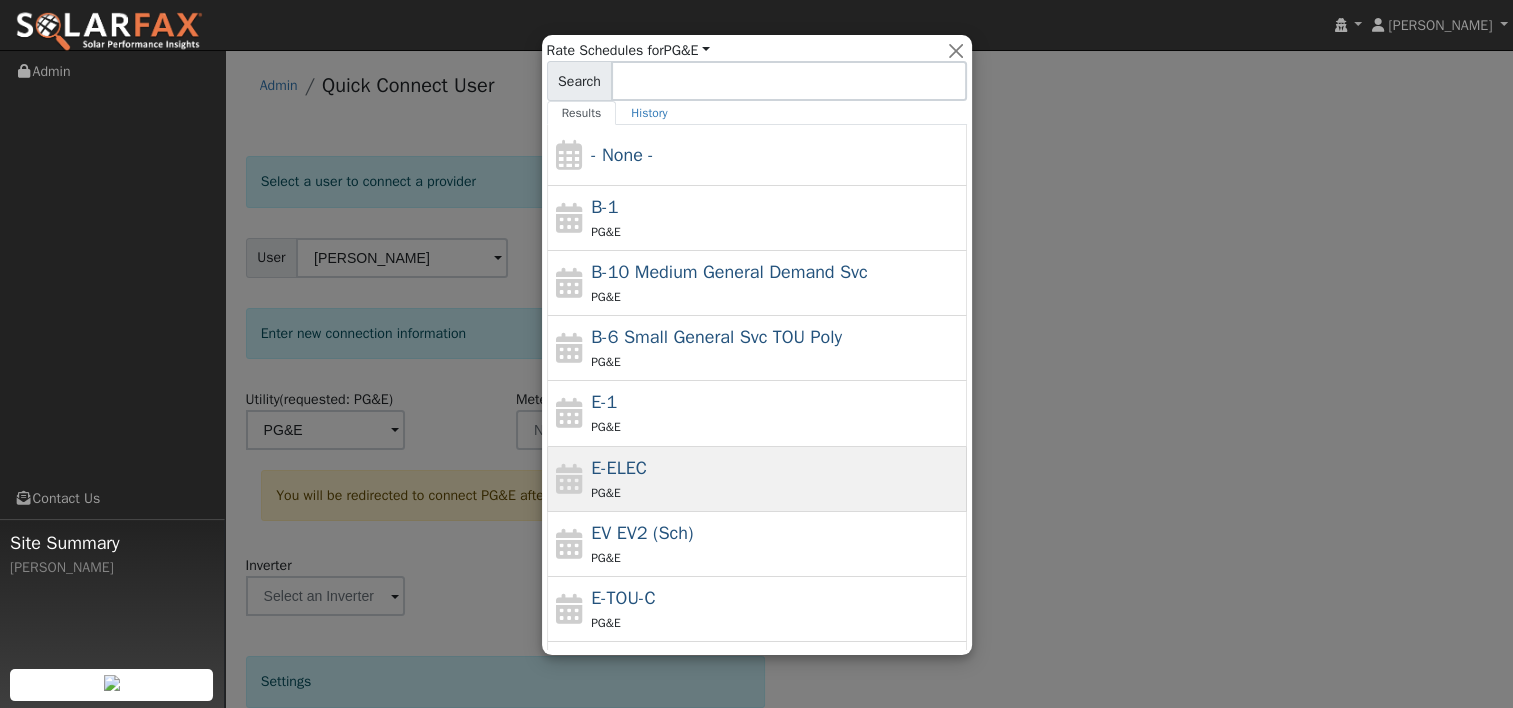 click on "E-ELEC PG&E" at bounding box center [776, 479] 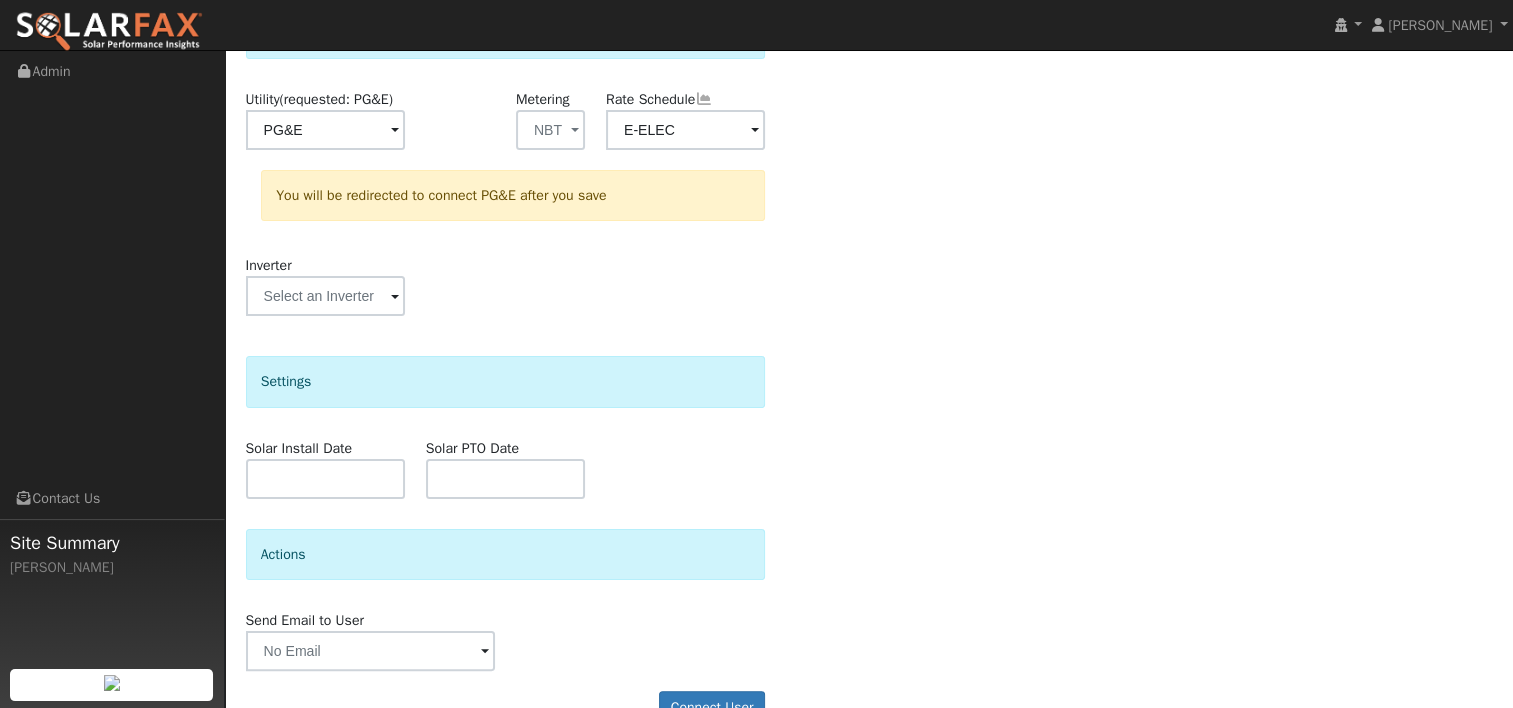 scroll, scrollTop: 344, scrollLeft: 0, axis: vertical 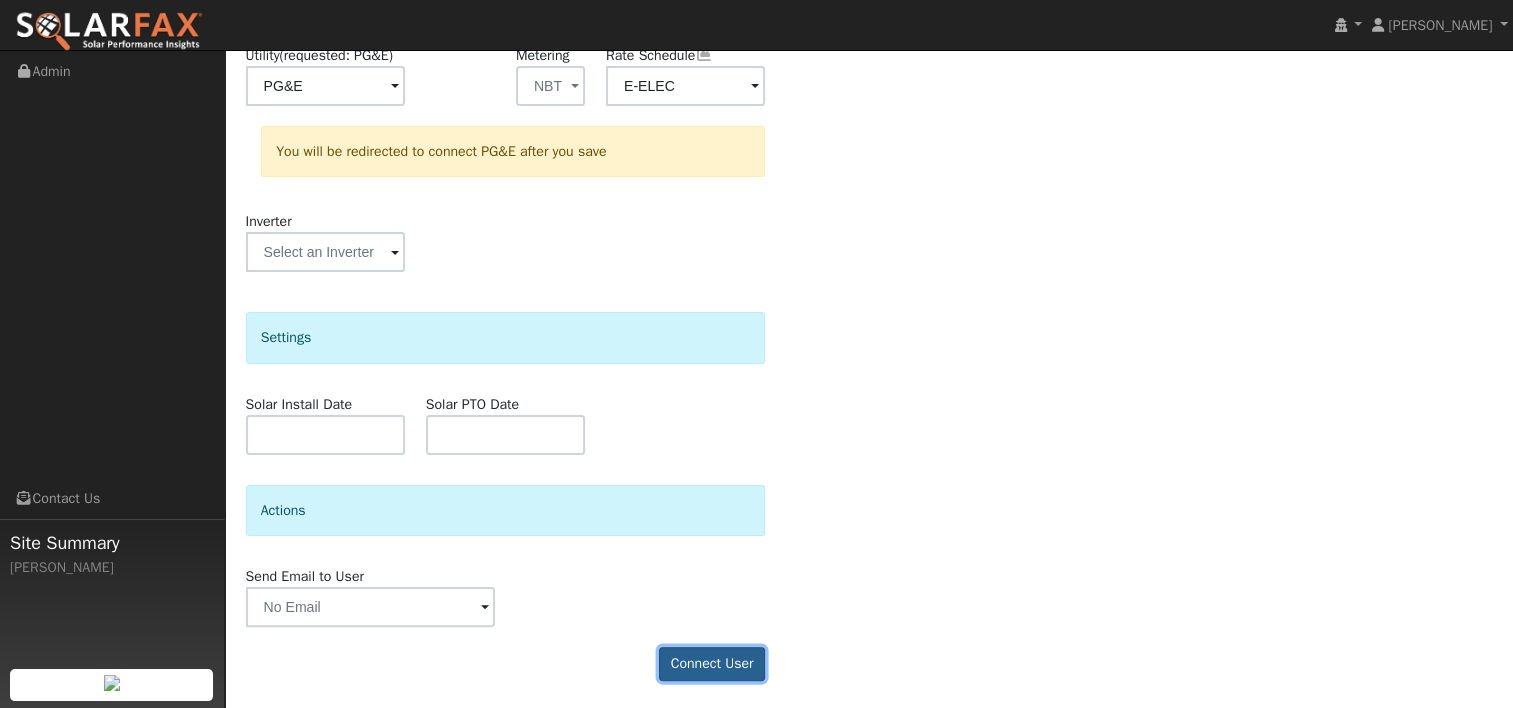 click on "Connect User" at bounding box center (712, 664) 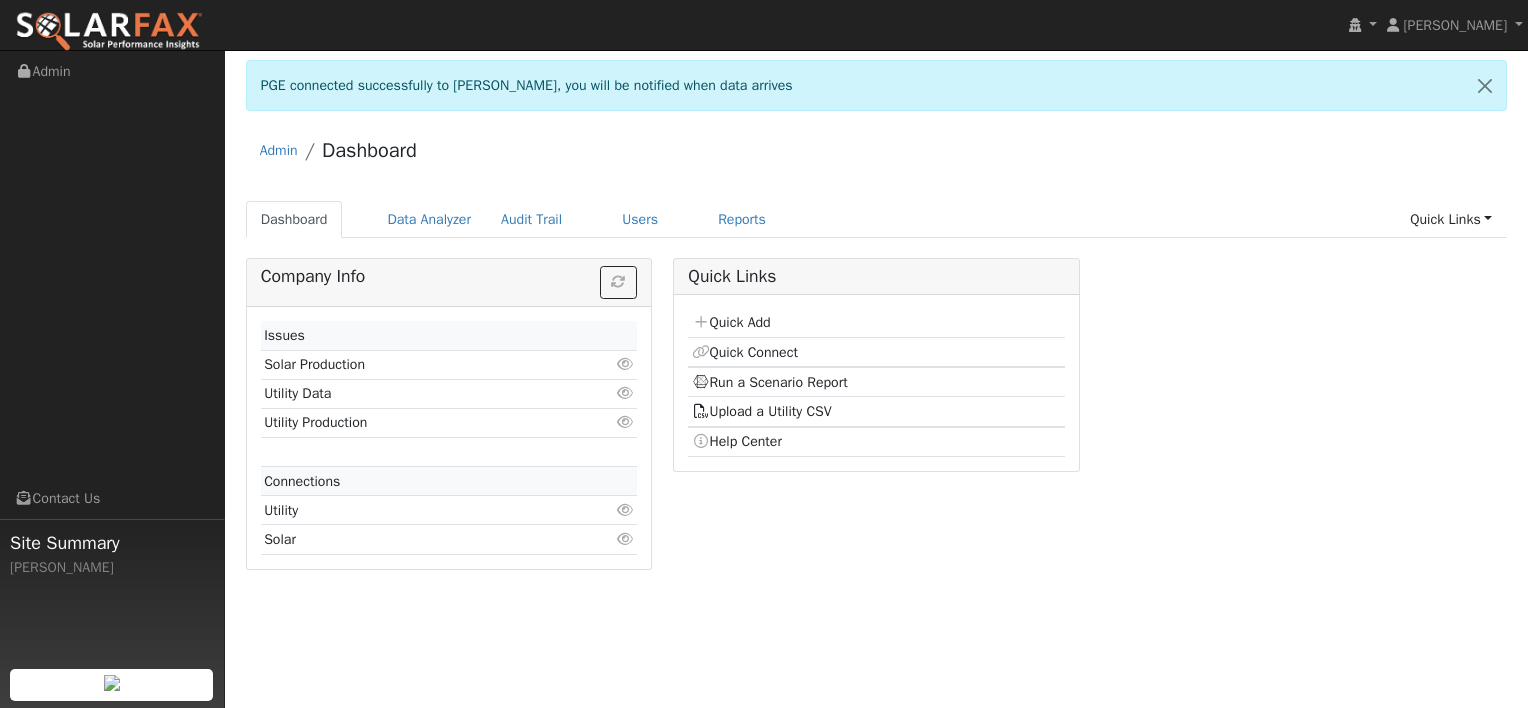 scroll, scrollTop: 0, scrollLeft: 0, axis: both 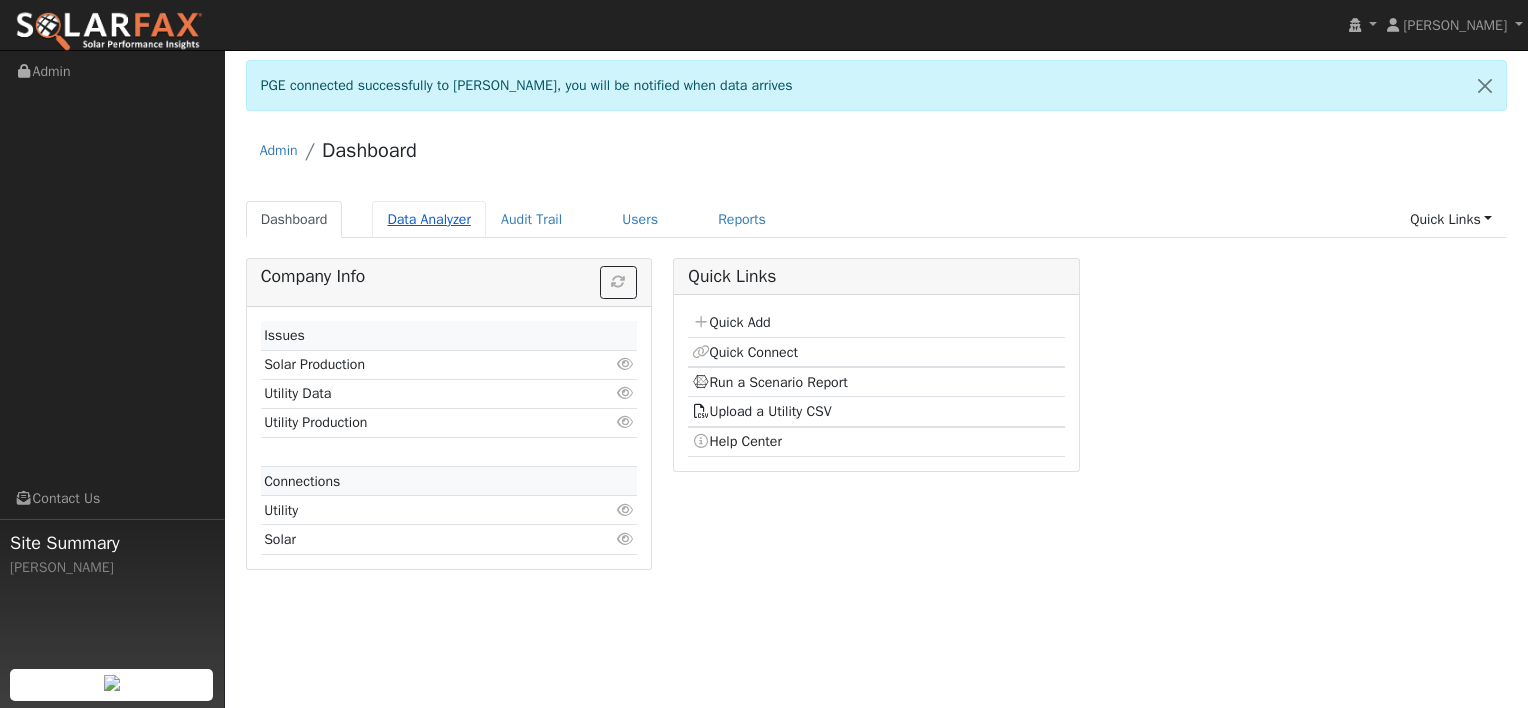 click on "Data Analyzer" at bounding box center [429, 219] 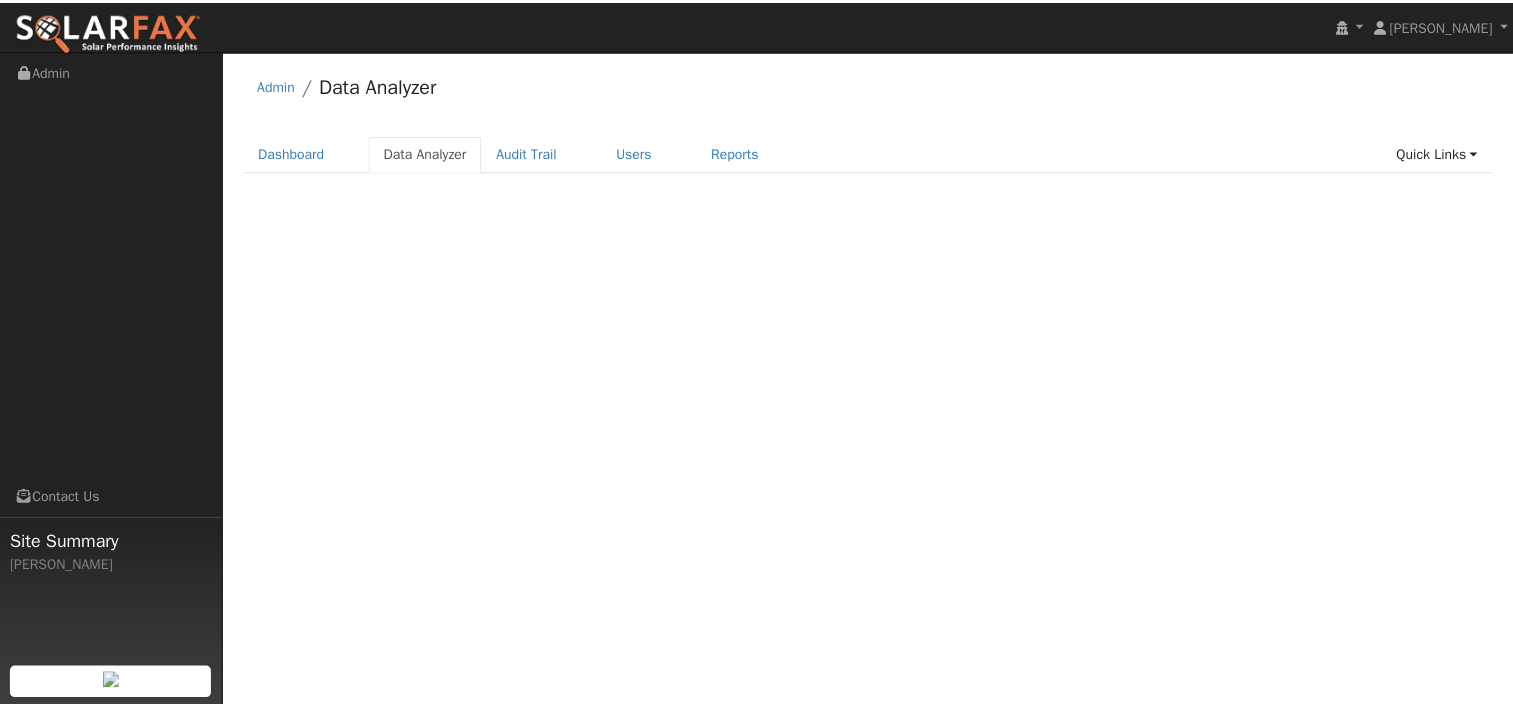 scroll, scrollTop: 0, scrollLeft: 0, axis: both 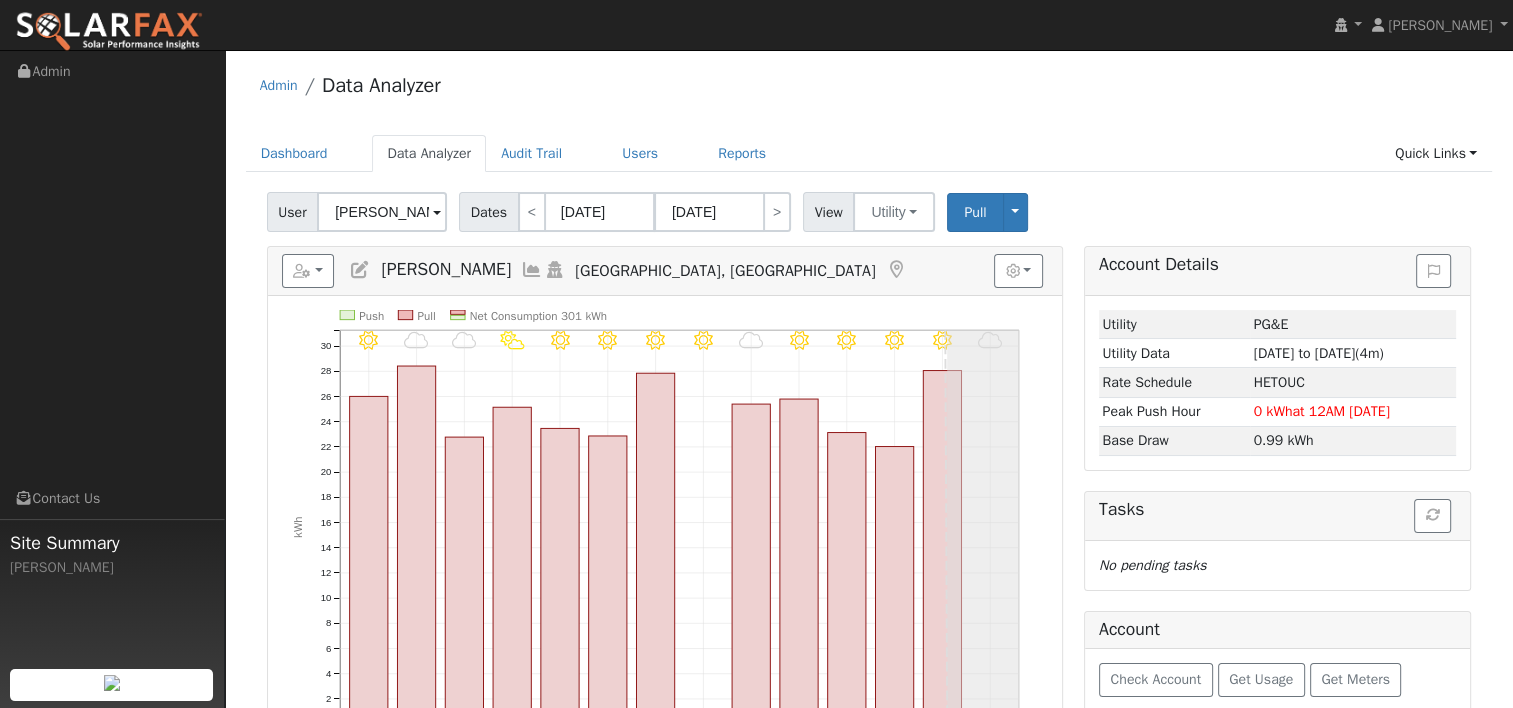 drag, startPoint x: 429, startPoint y: 210, endPoint x: 308, endPoint y: 212, distance: 121.016525 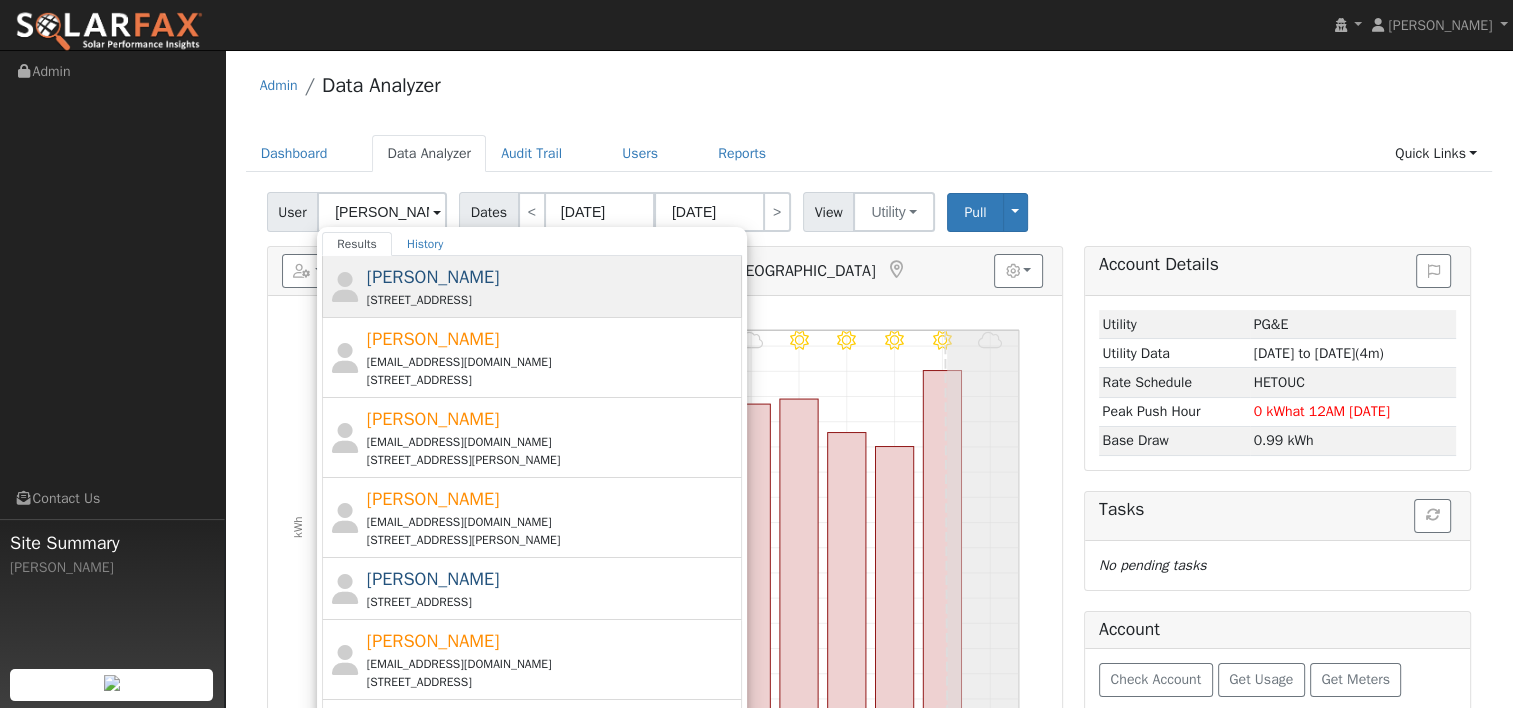 click on "[STREET_ADDRESS]" at bounding box center (552, 300) 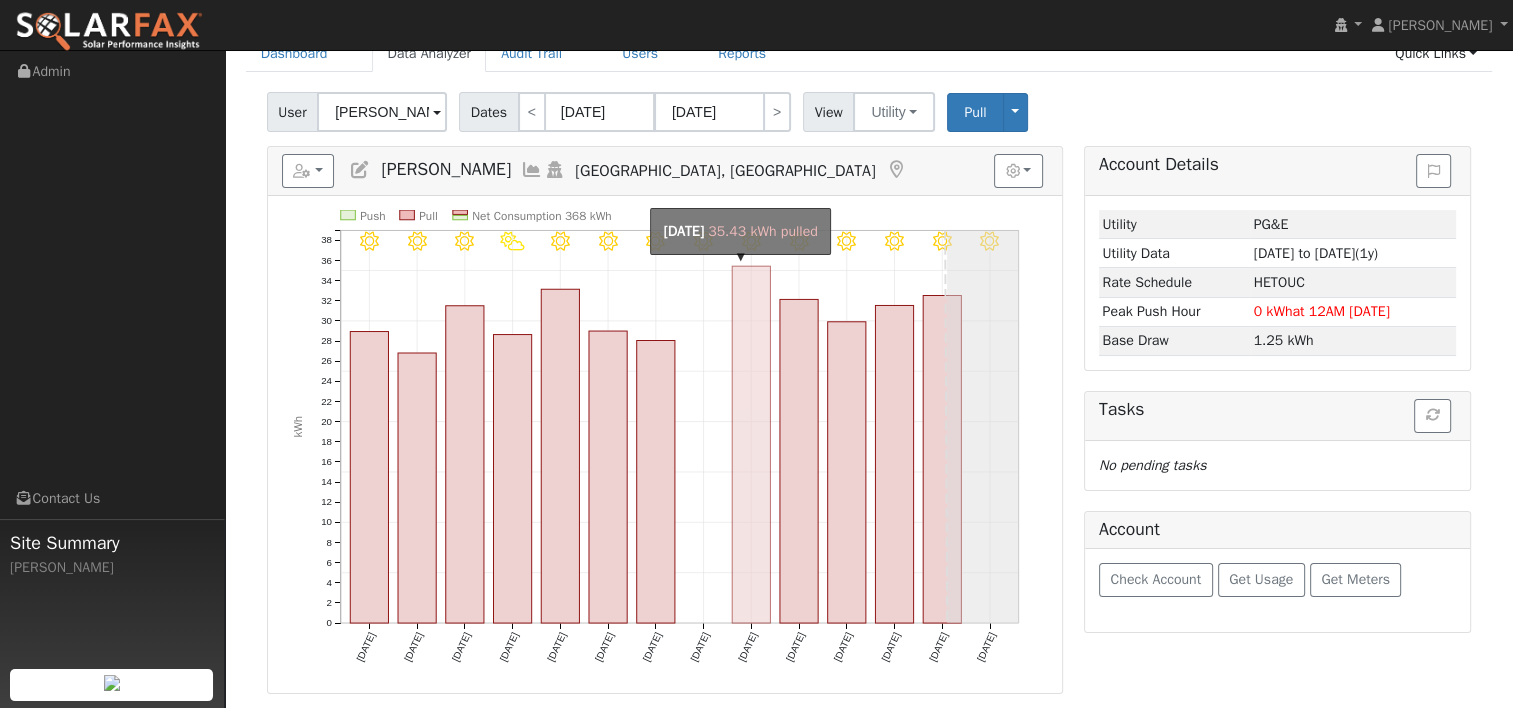 scroll, scrollTop: 100, scrollLeft: 0, axis: vertical 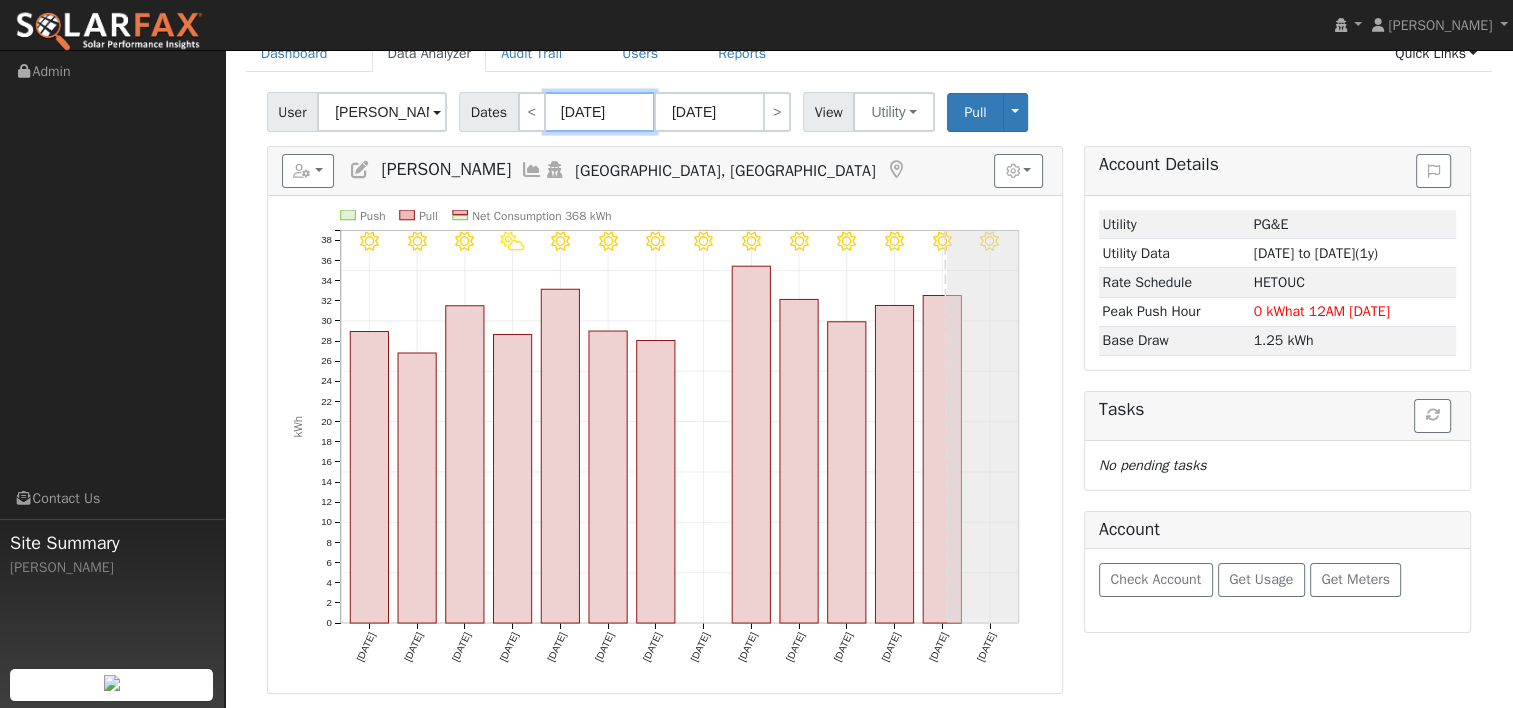 click on "[DATE]" at bounding box center [600, 112] 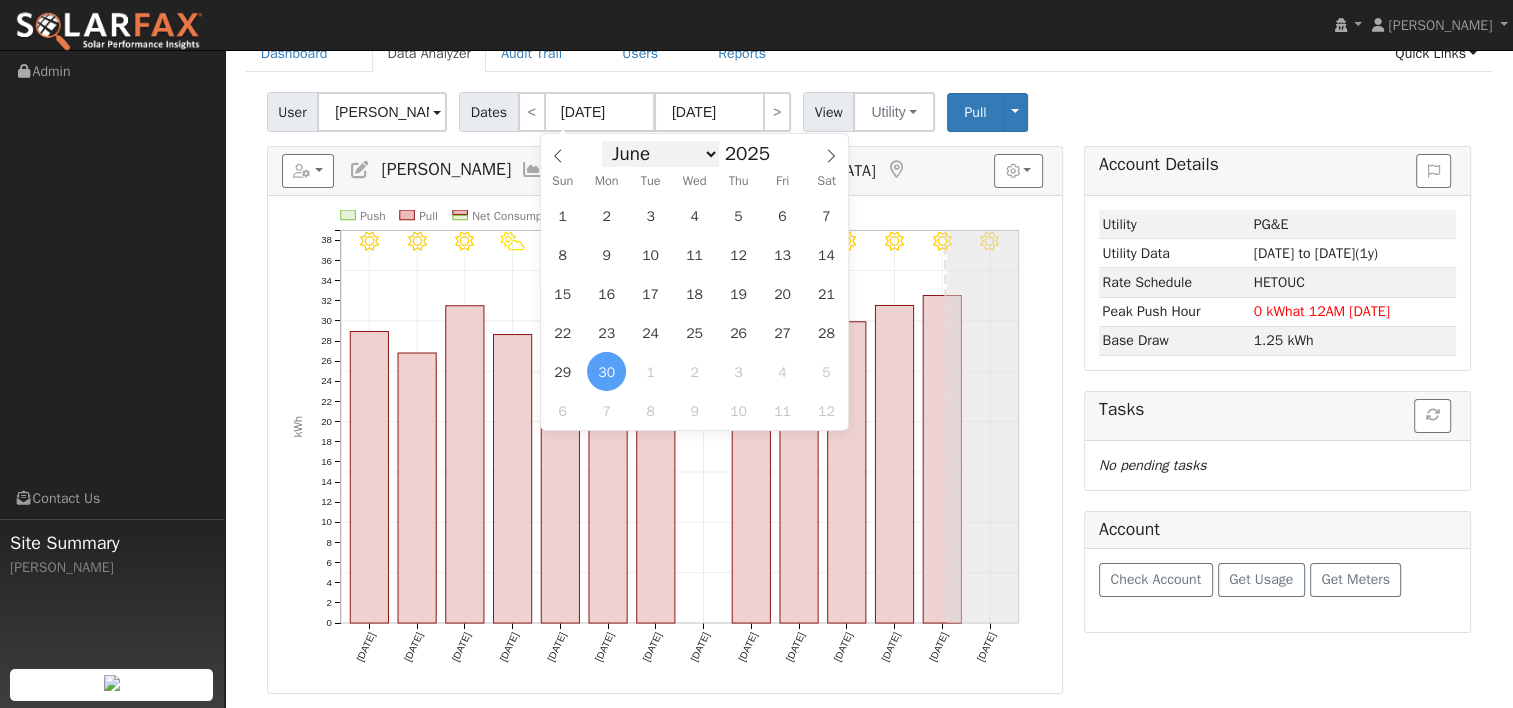 click on "January February March April May June July August September October November December" at bounding box center [660, 154] 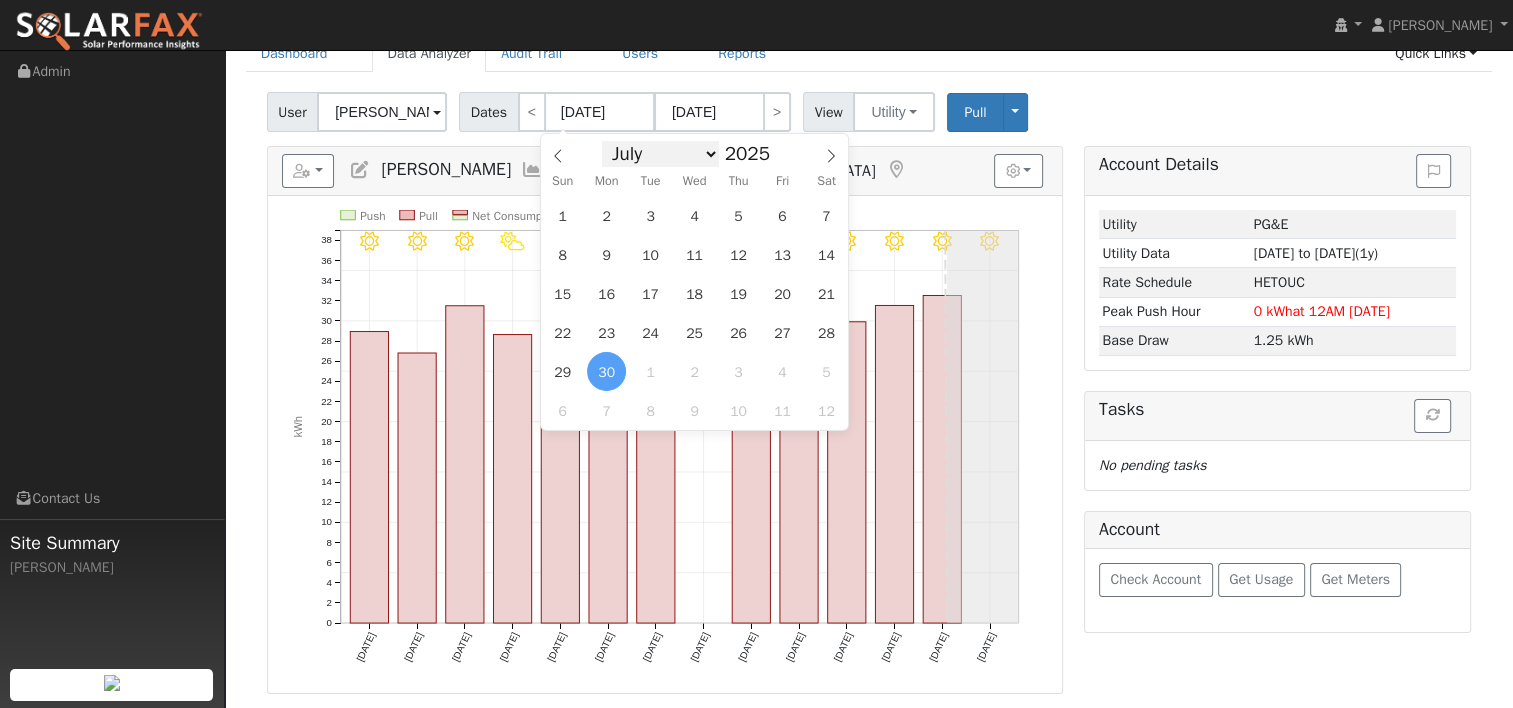 click on "January February March April May June July August September October November December" at bounding box center (660, 154) 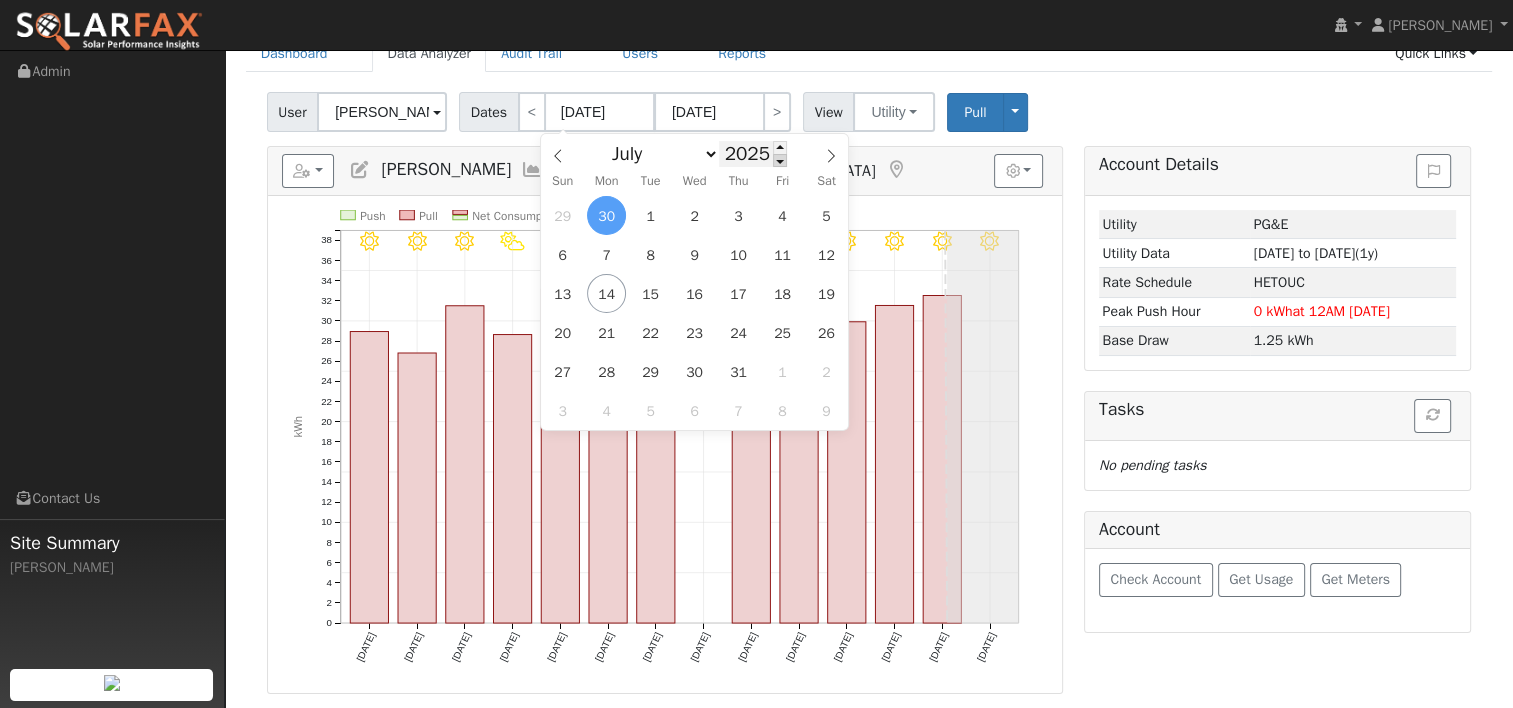 click at bounding box center (780, 160) 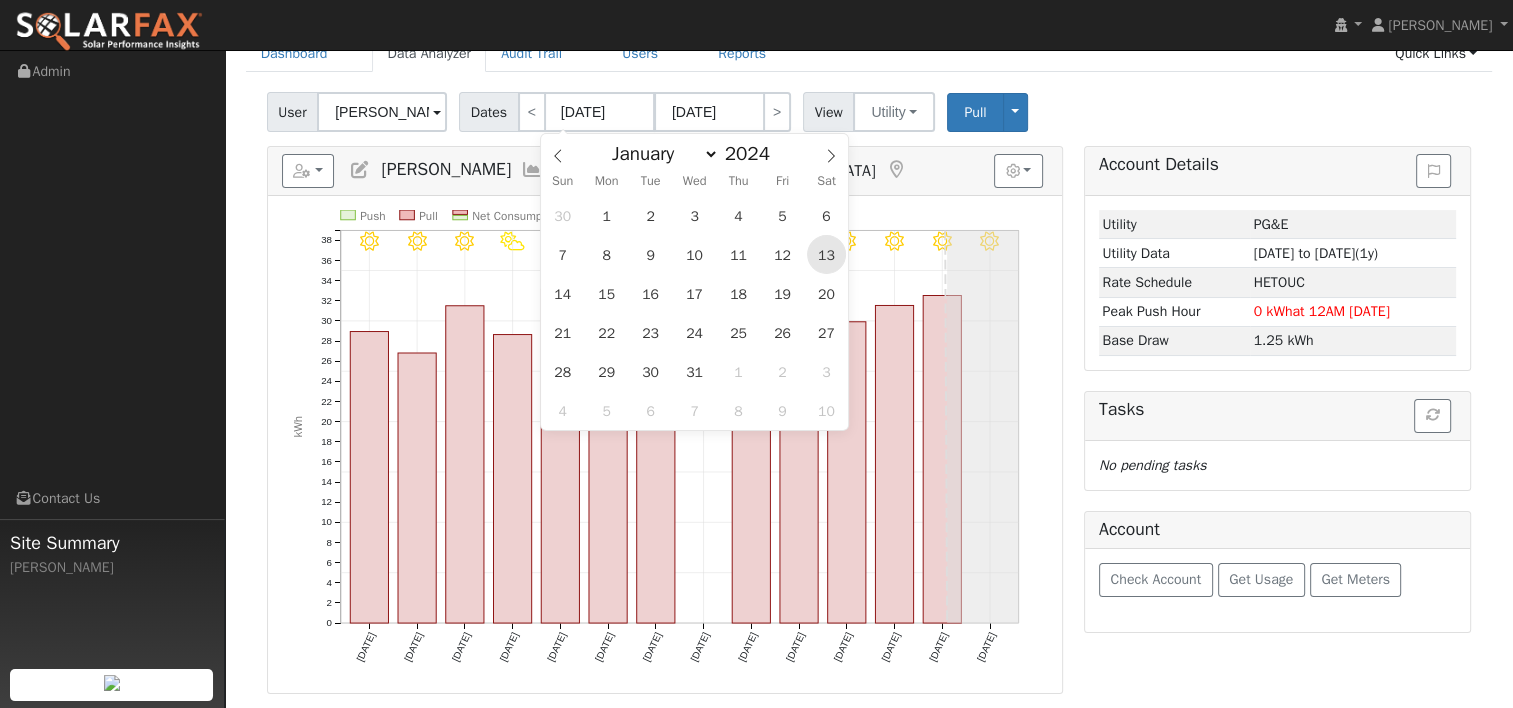 click on "13" at bounding box center [826, 254] 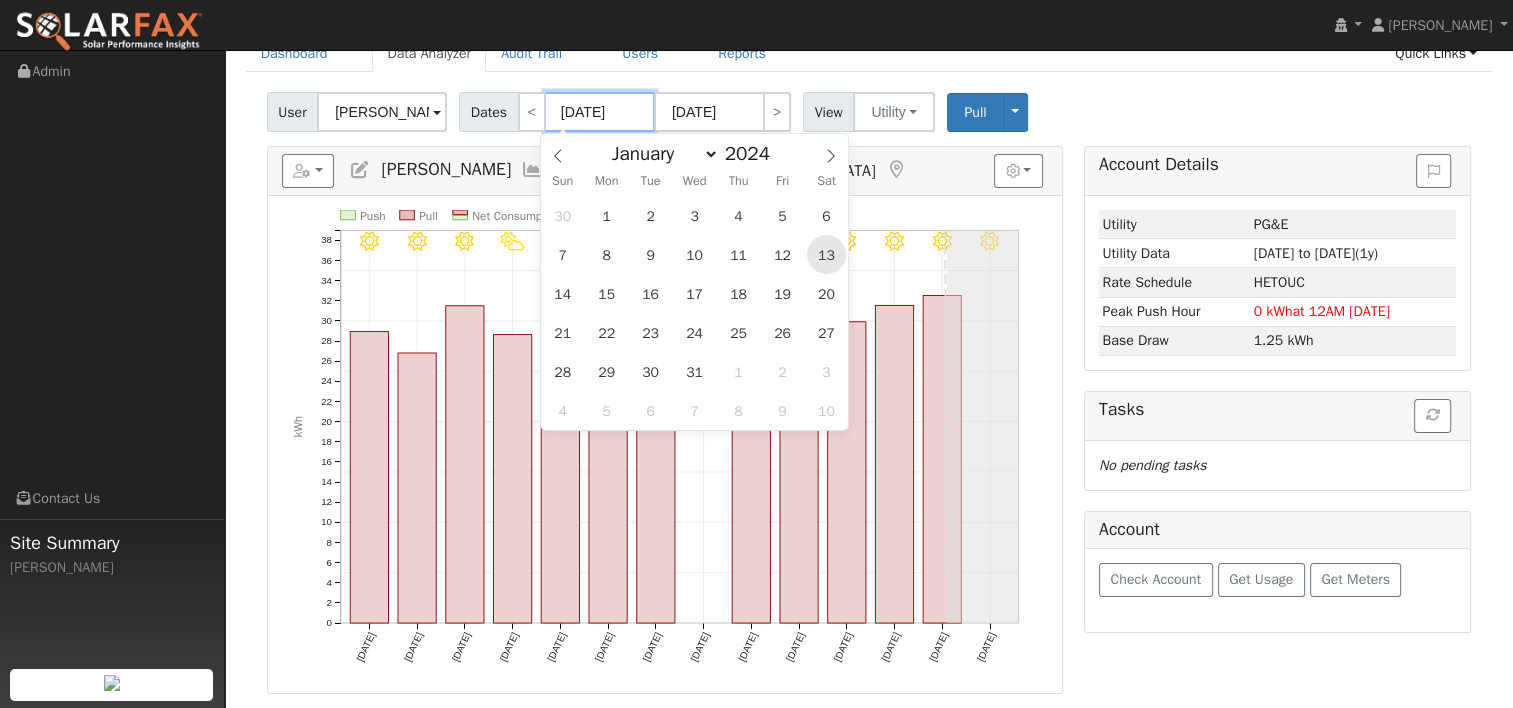 type on "[DATE]" 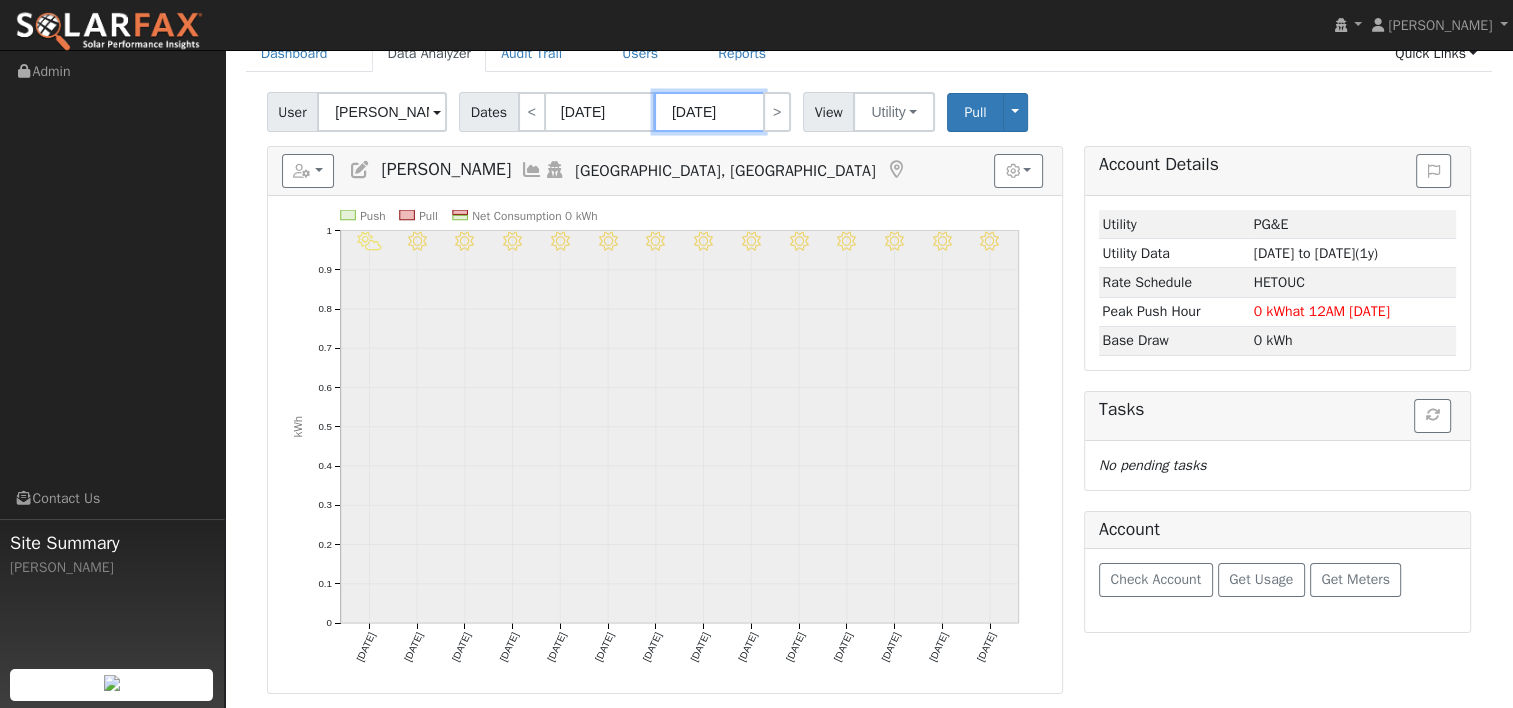 click on "[DATE]" at bounding box center (709, 112) 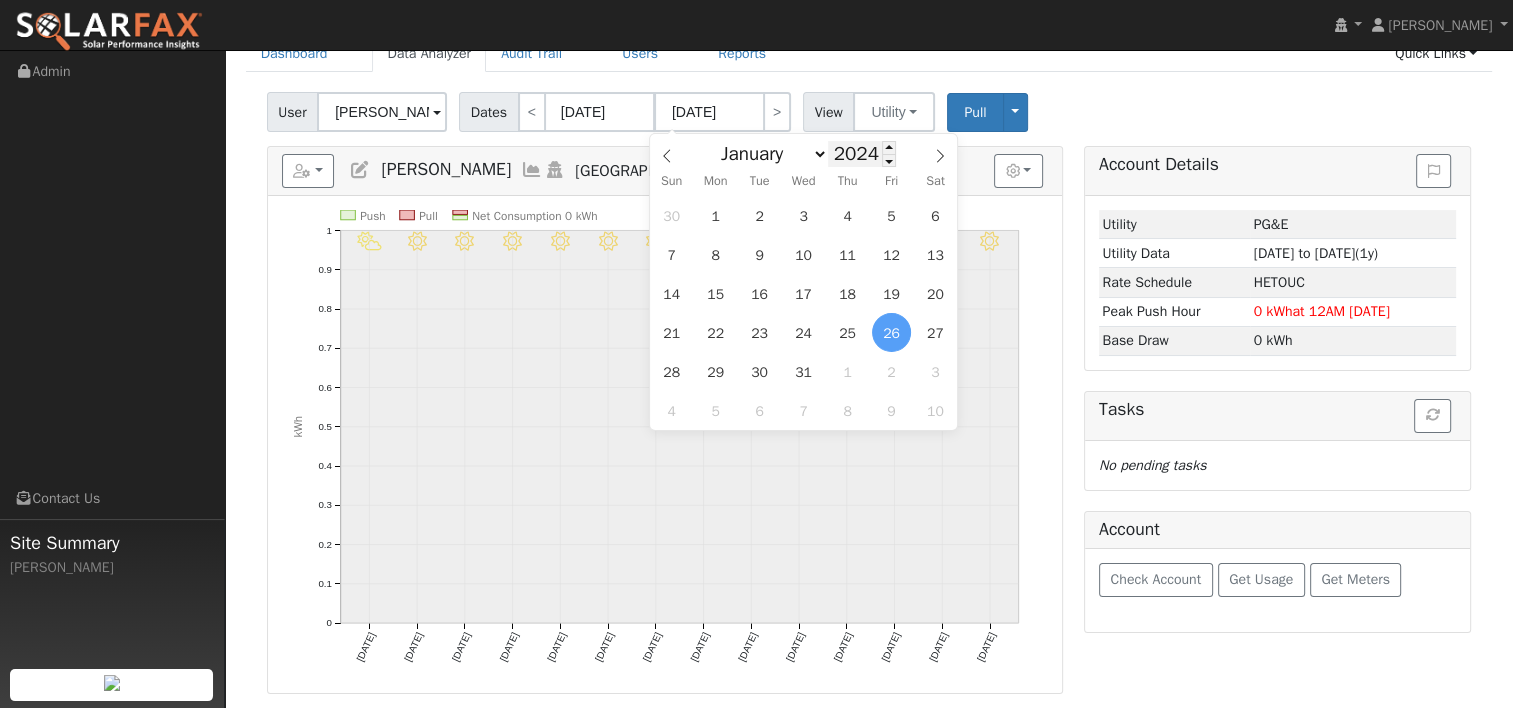 click on "2024" at bounding box center (862, 154) 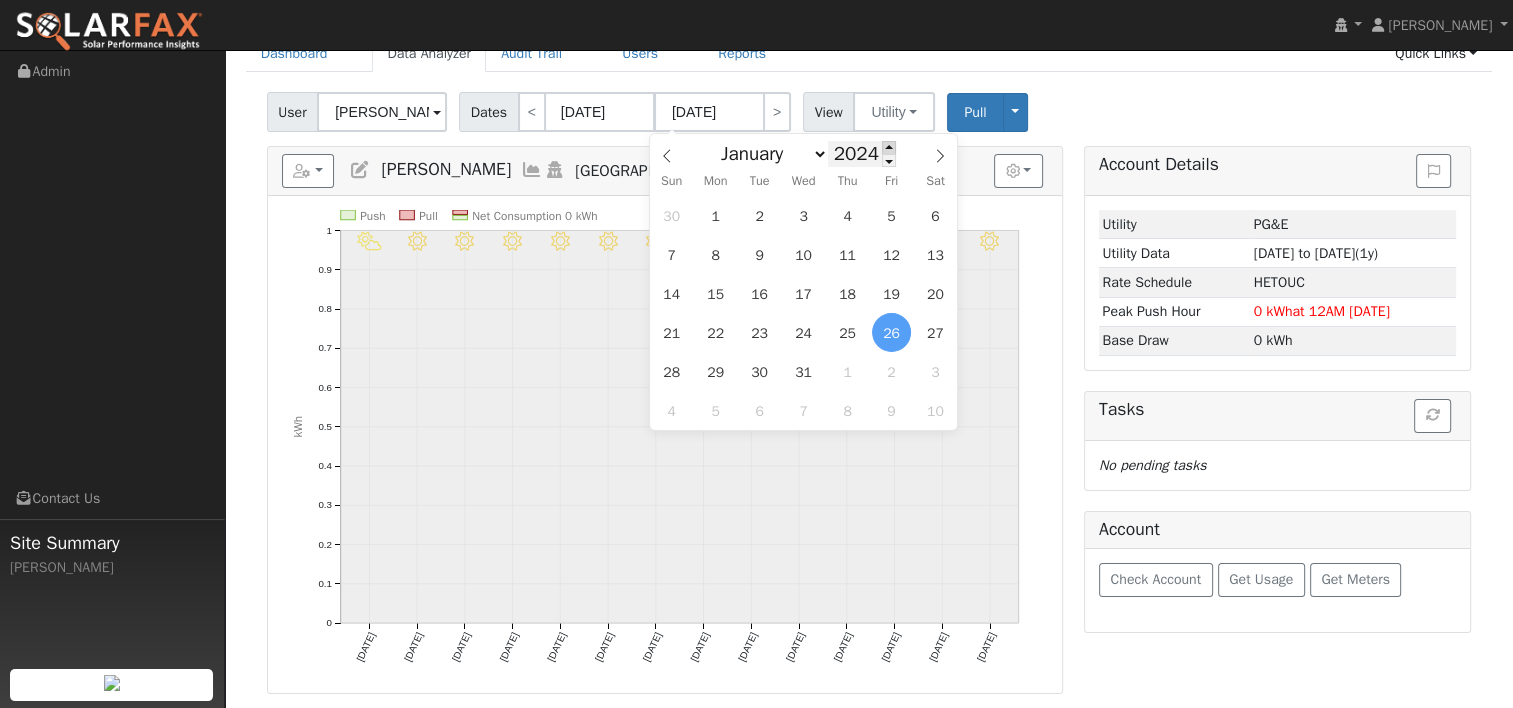 click at bounding box center [889, 147] 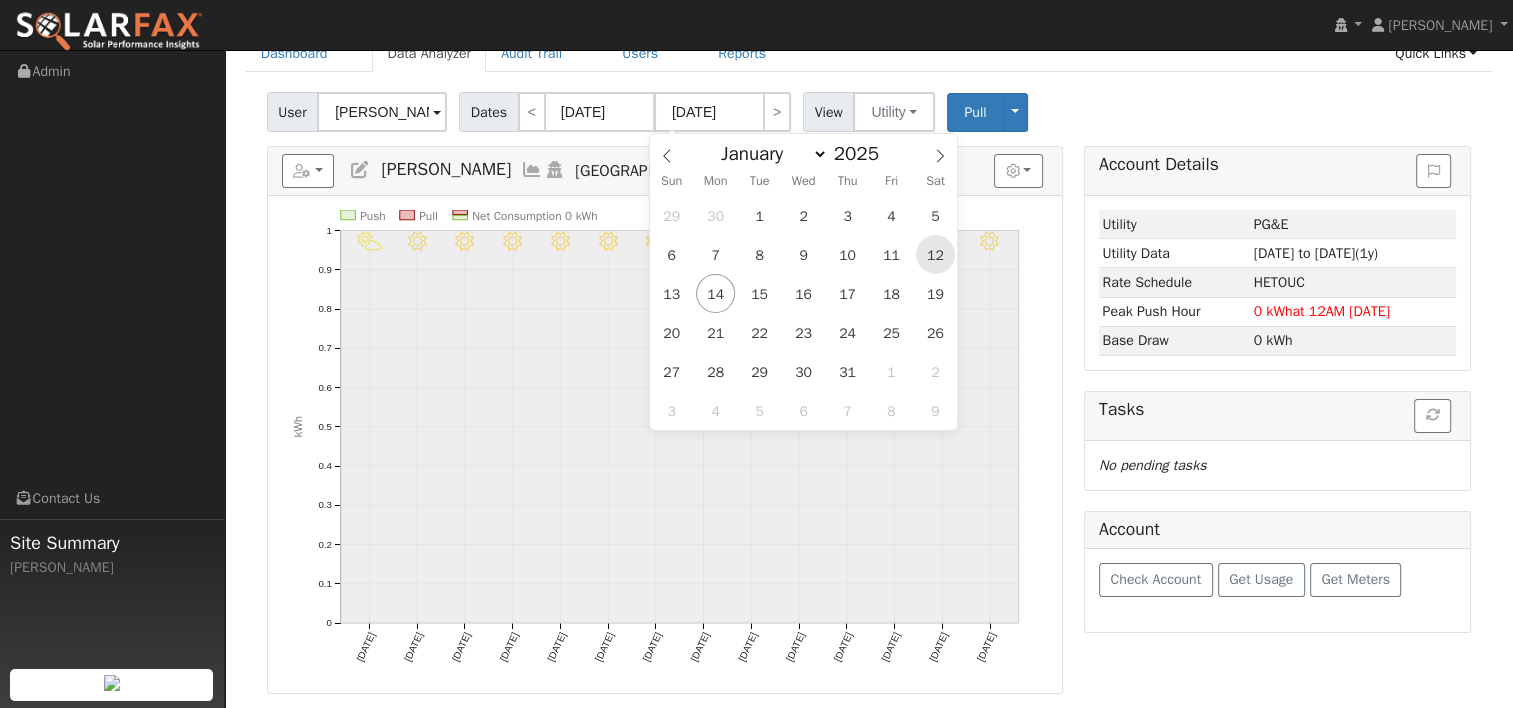 click on "12" at bounding box center [935, 254] 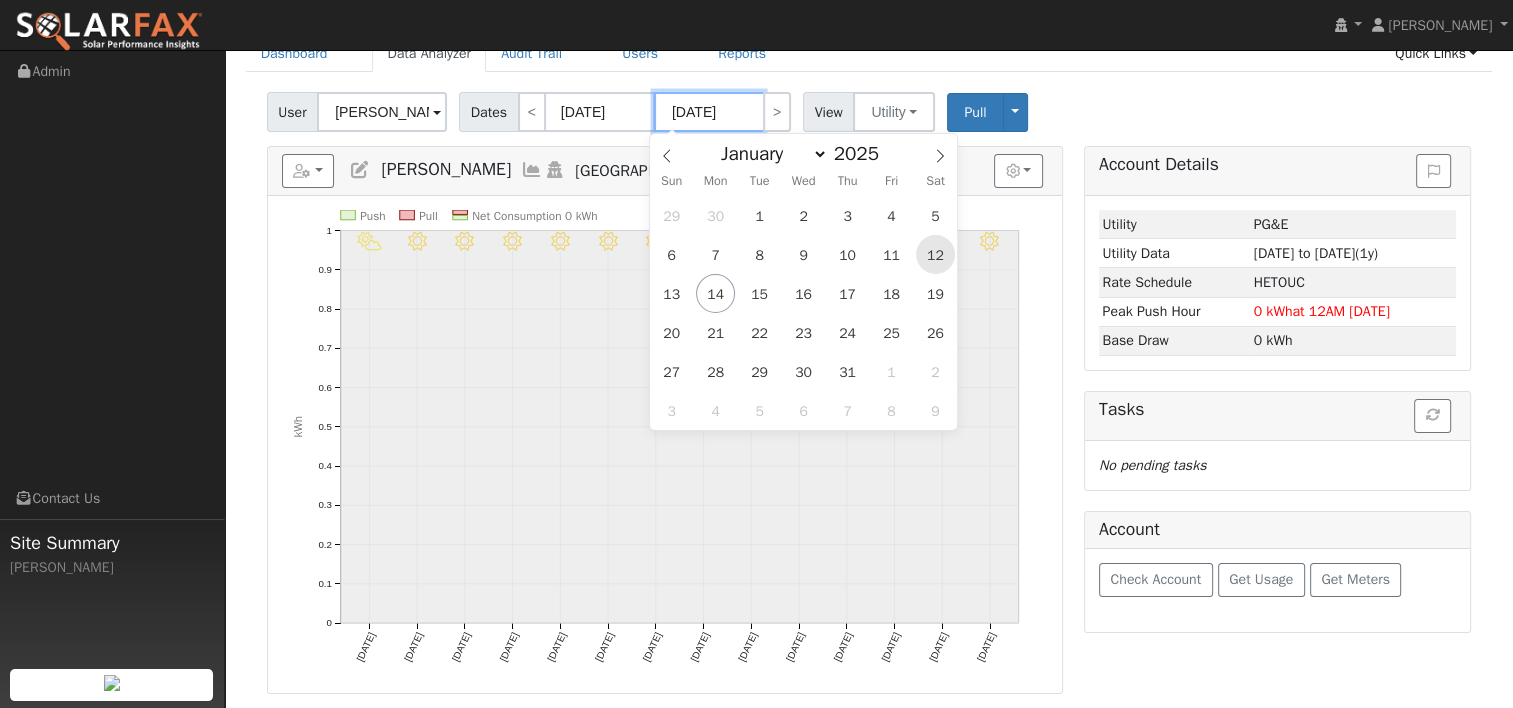 type on "[DATE]" 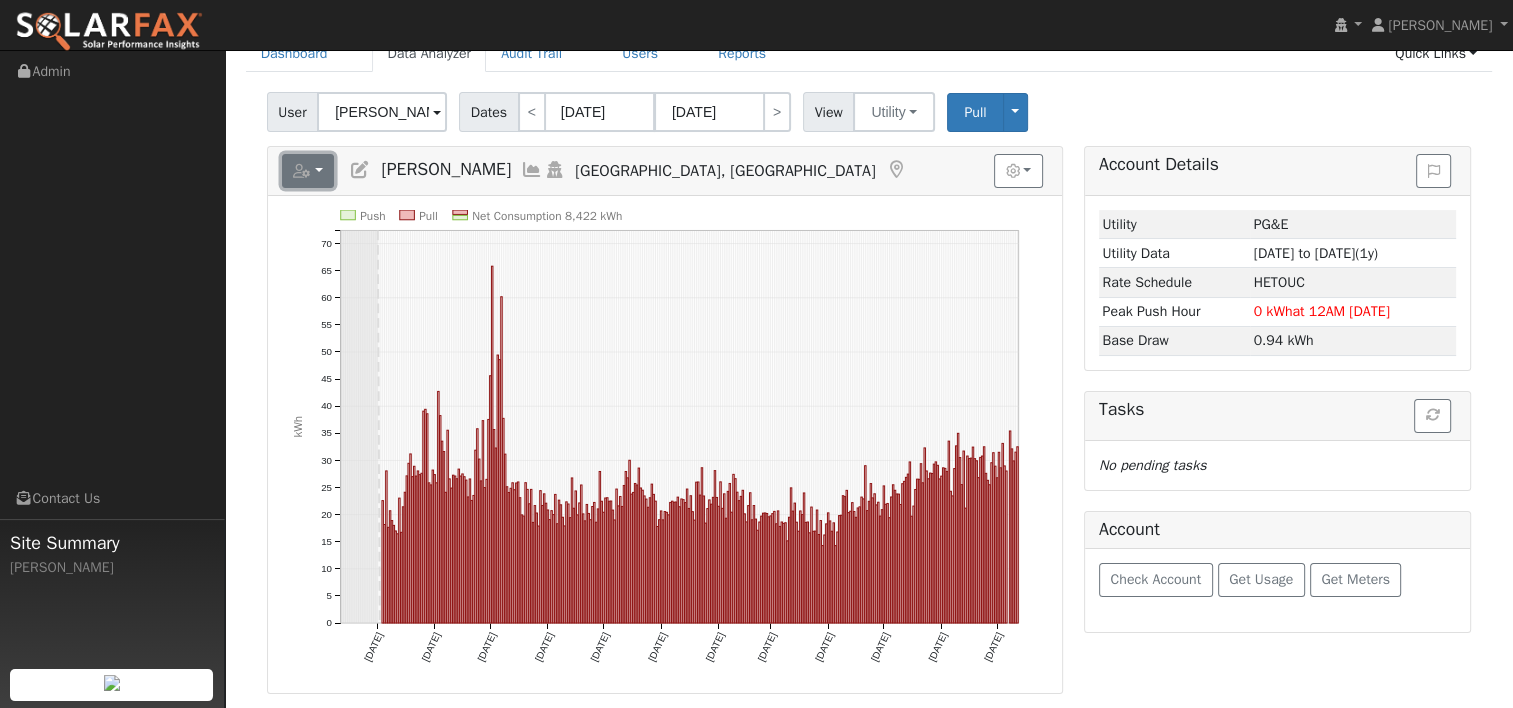 click at bounding box center [308, 171] 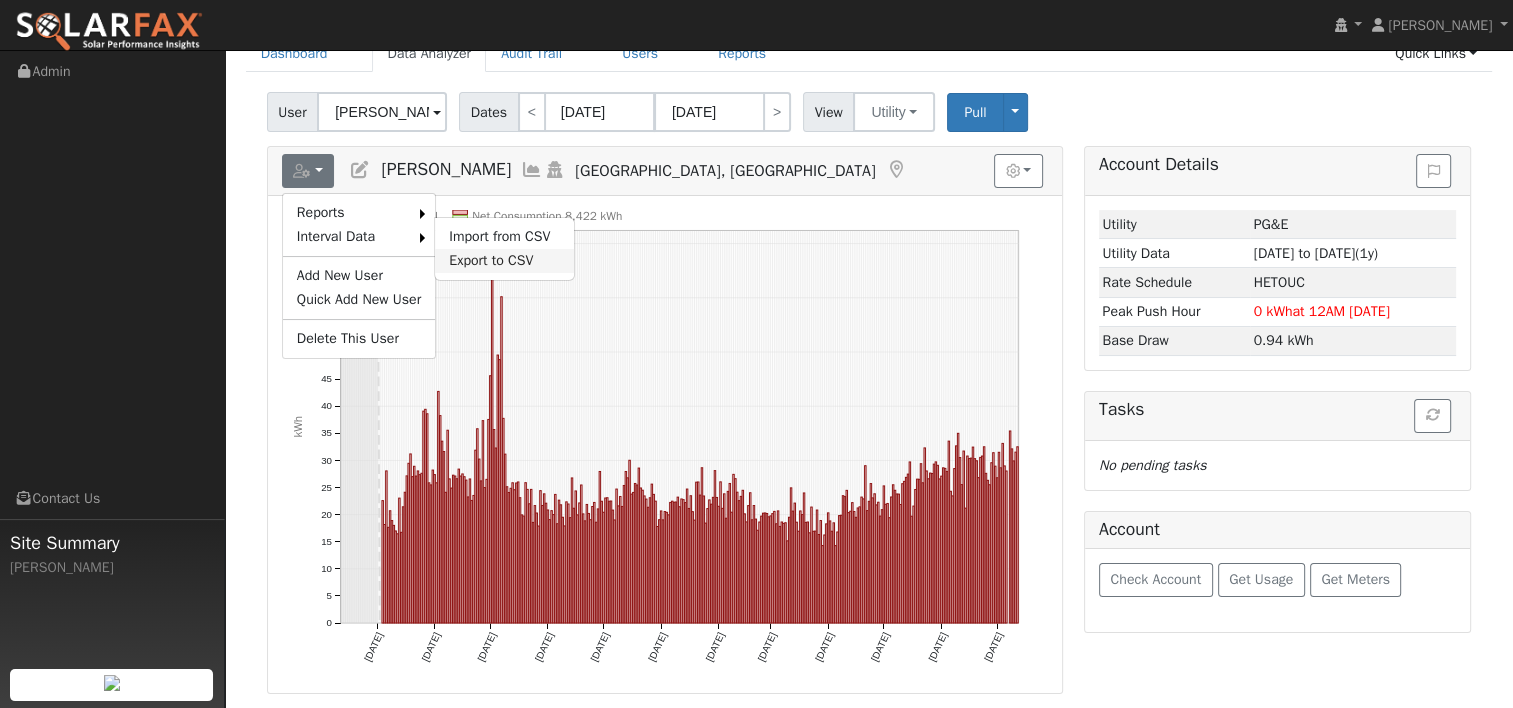 click on "Export to CSV" at bounding box center (504, 261) 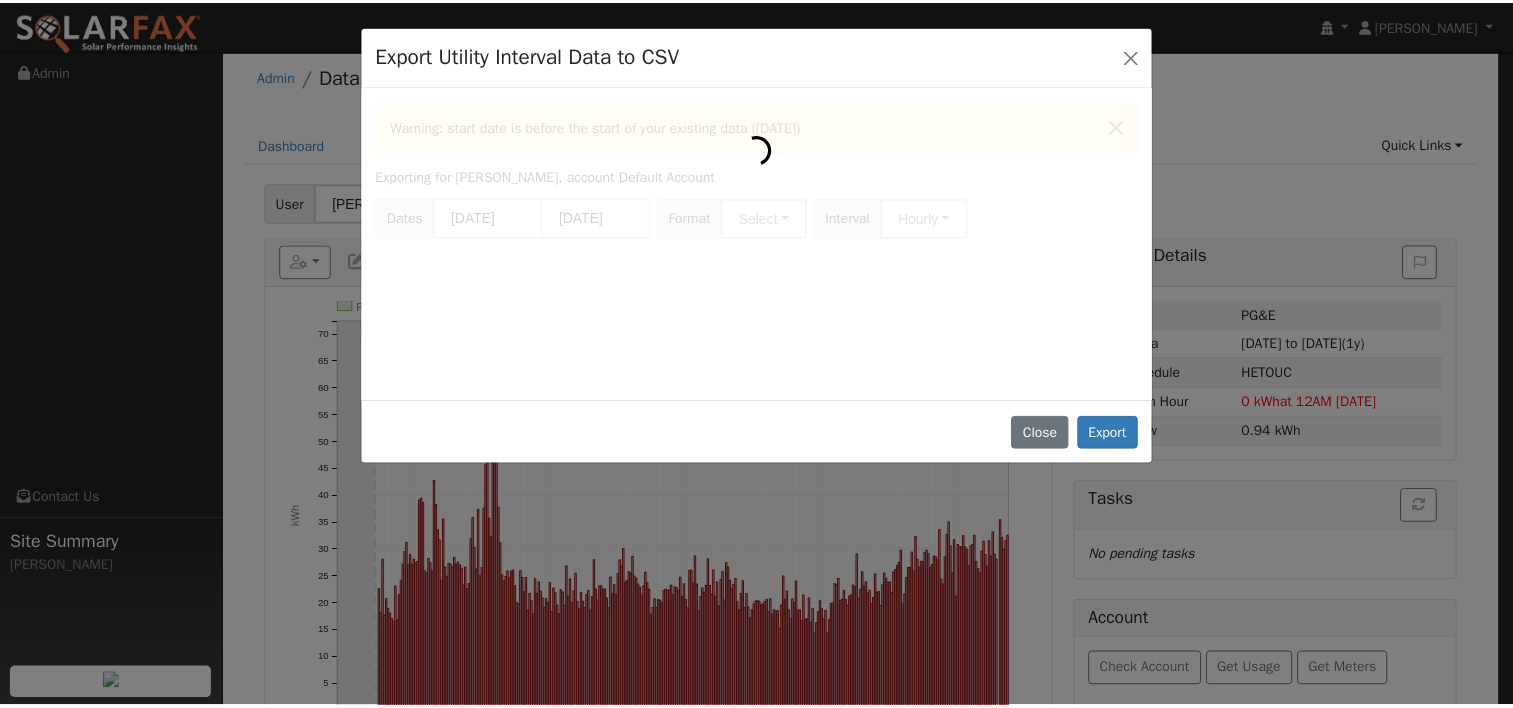 scroll, scrollTop: 0, scrollLeft: 0, axis: both 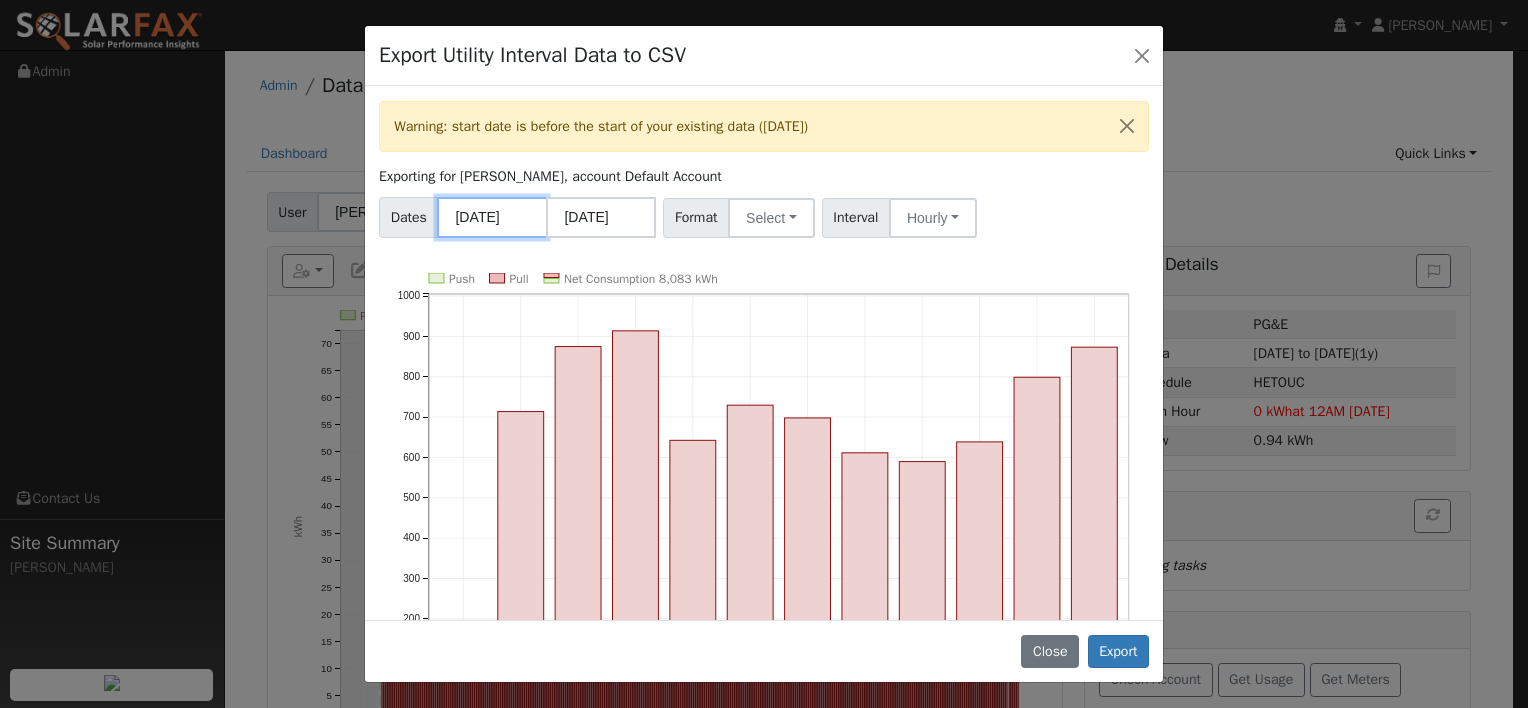click on "[DATE]" at bounding box center [492, 217] 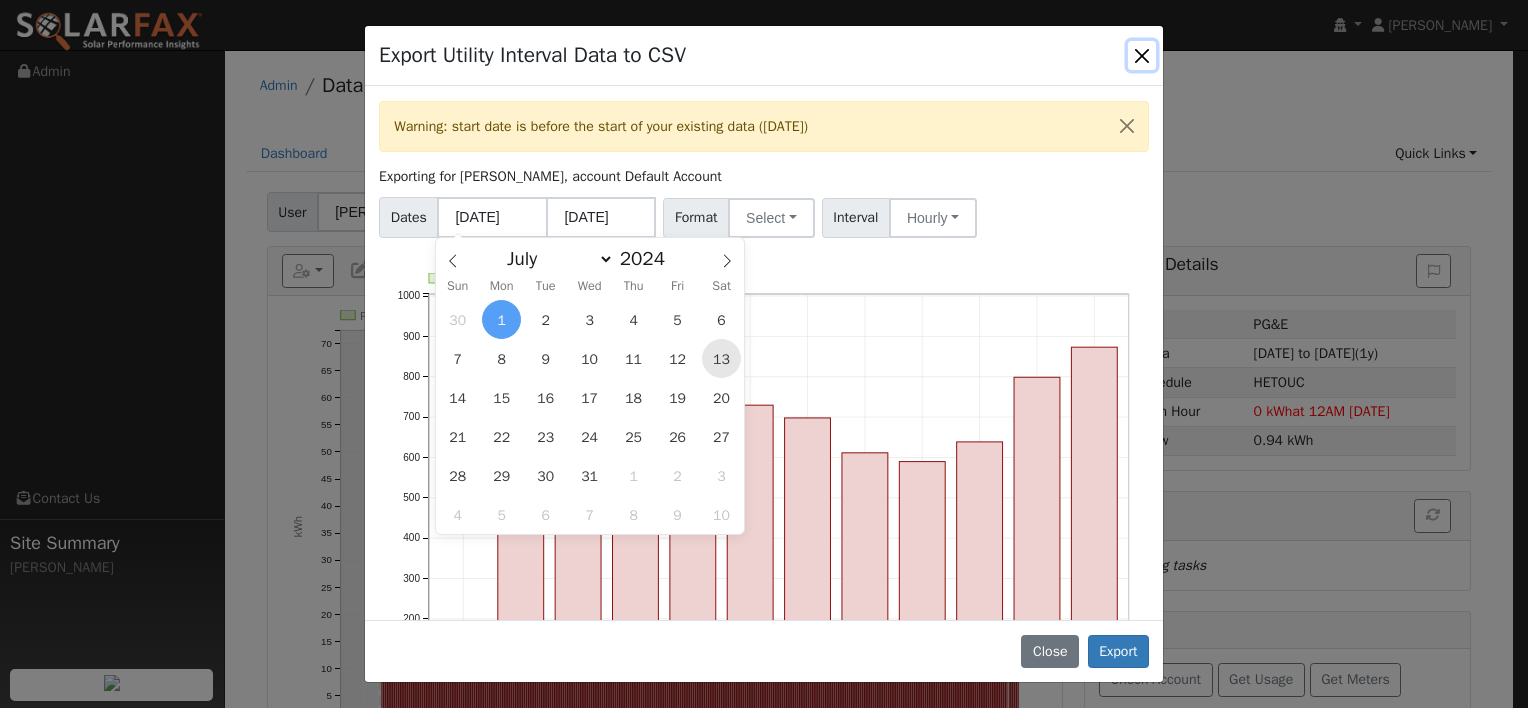 click on "13" at bounding box center [721, 358] 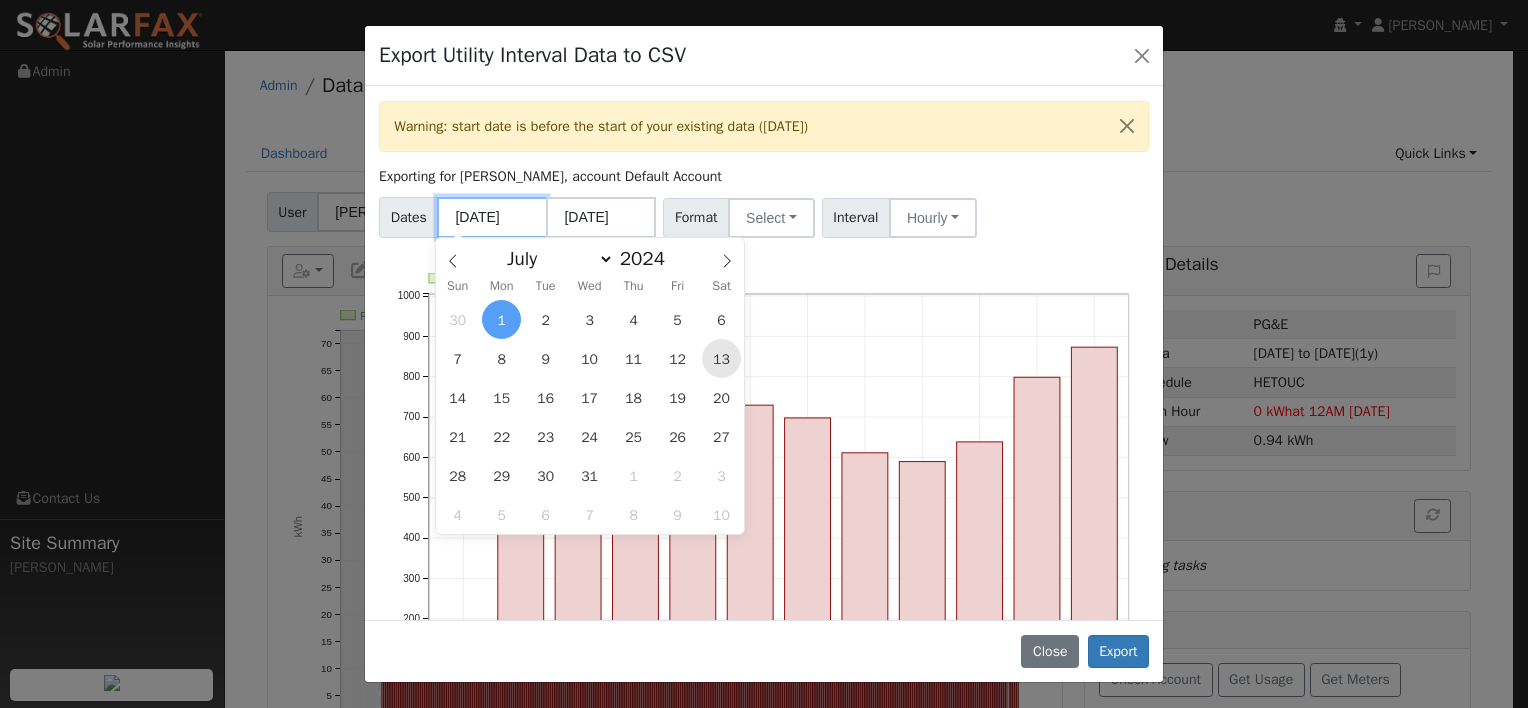 type on "[DATE]" 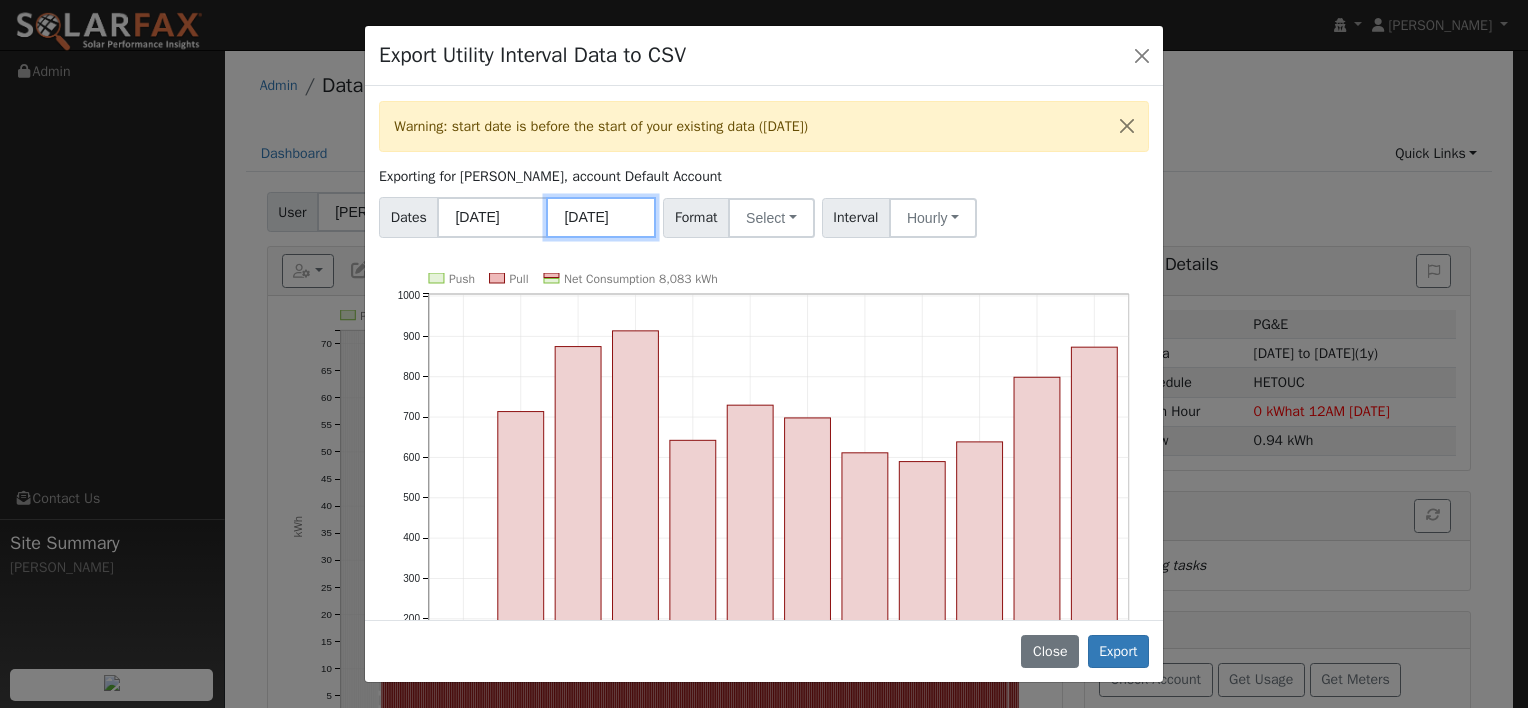 click on "[DATE]" at bounding box center [601, 217] 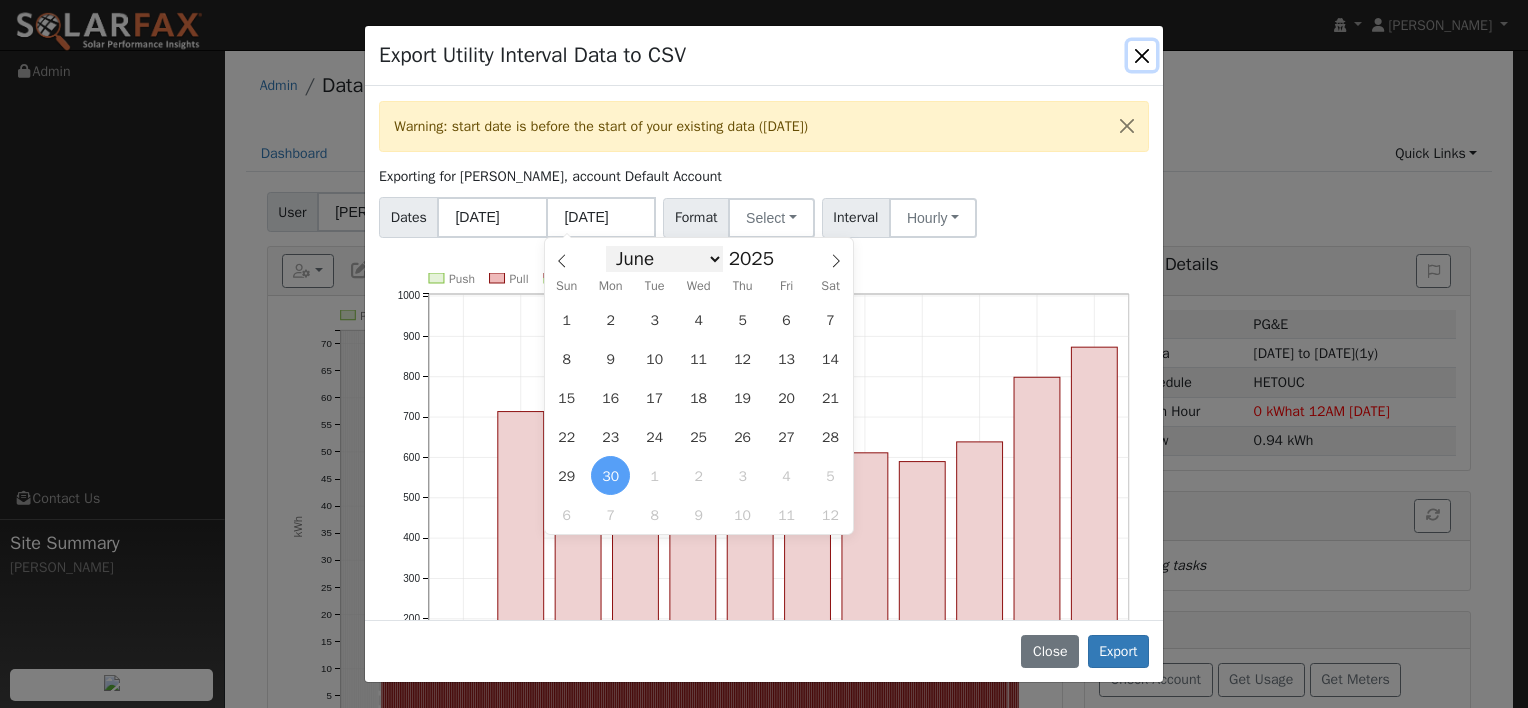 click on "January February March April May June July August September October November December" at bounding box center [664, 259] 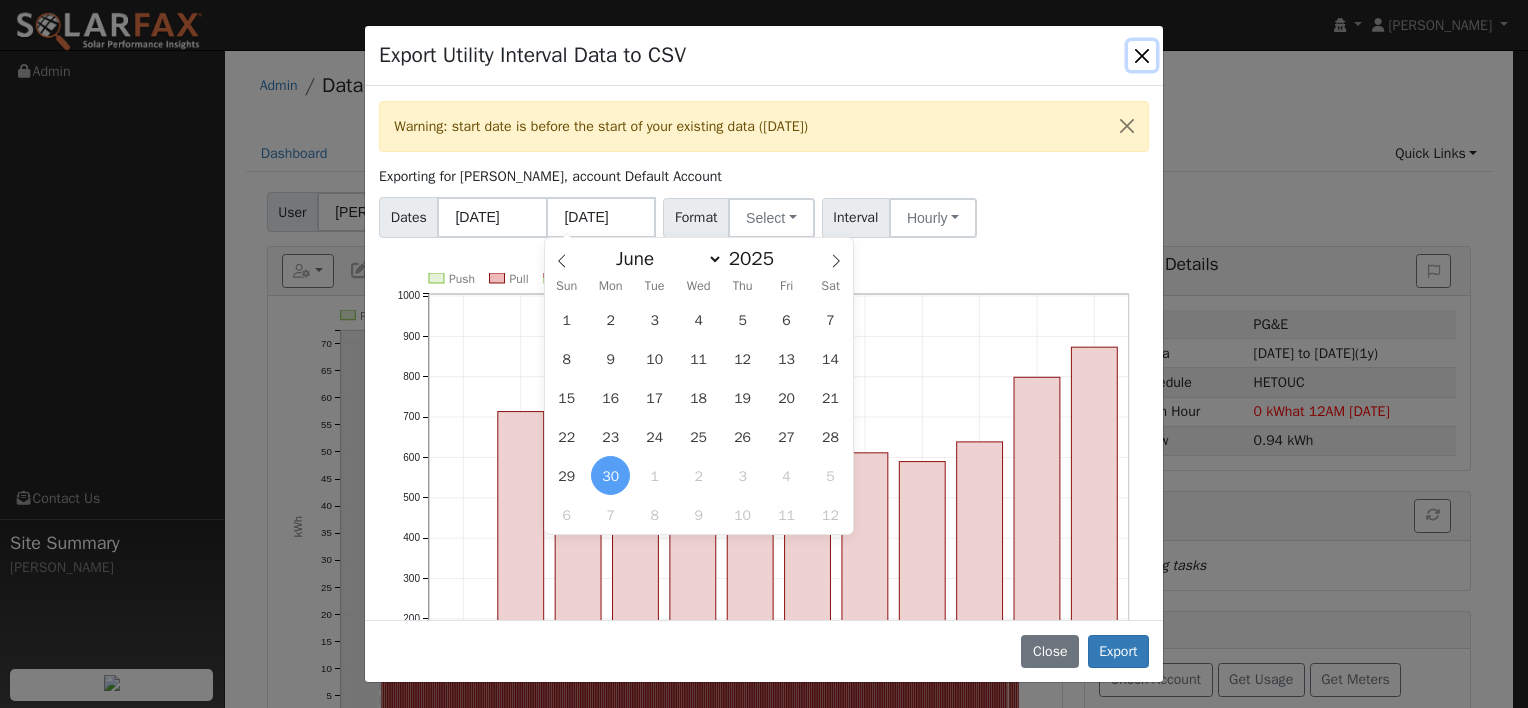 select on "6" 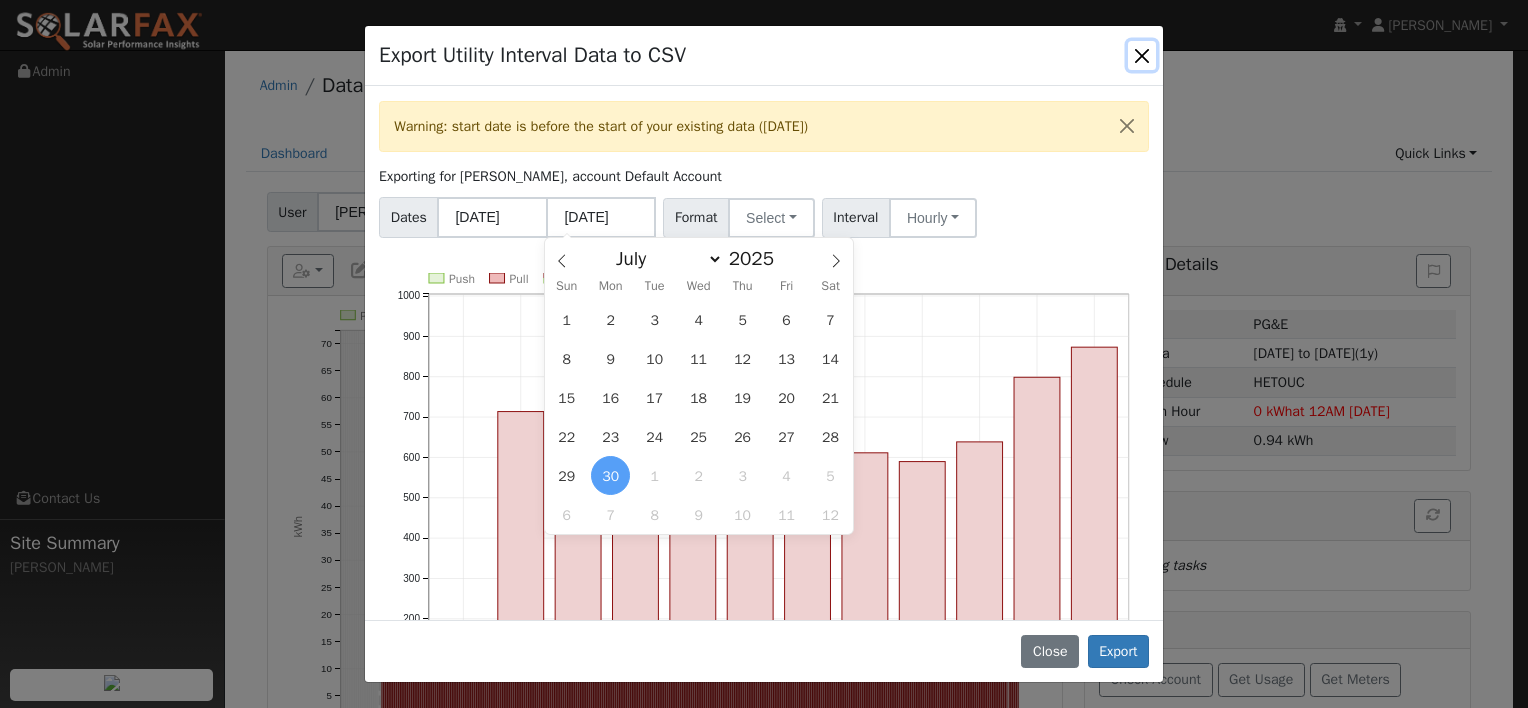 click on "January February March April May June July August September October November December" at bounding box center [664, 259] 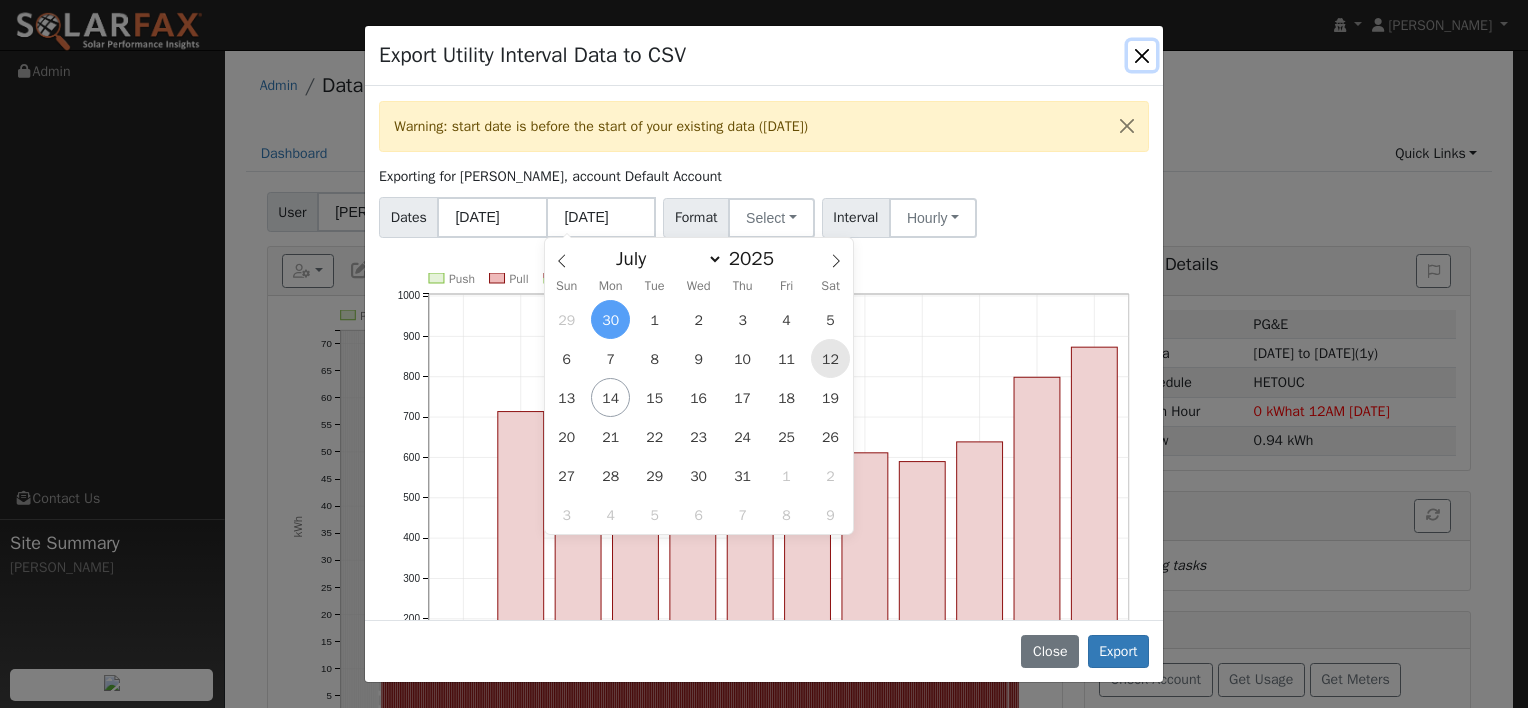 click on "12" at bounding box center [830, 358] 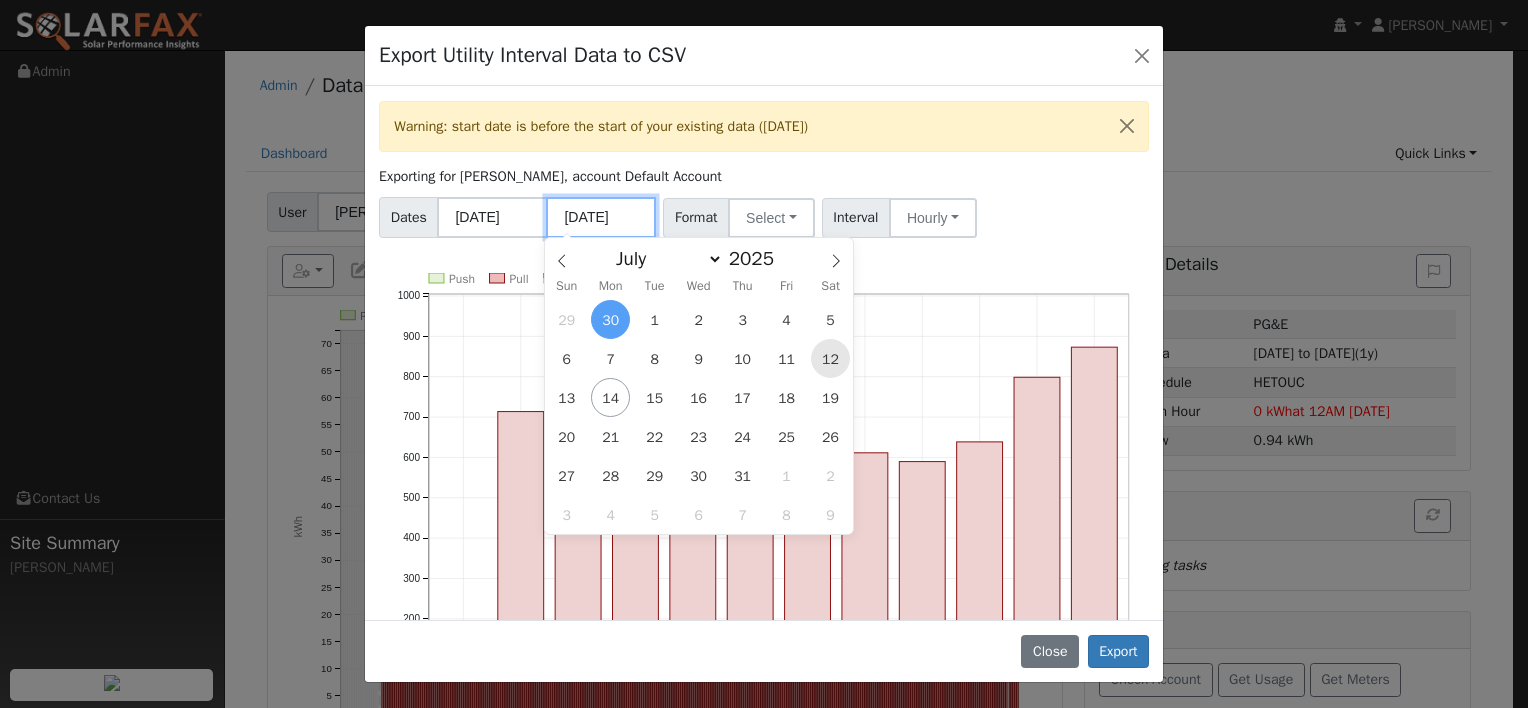 type on "[DATE]" 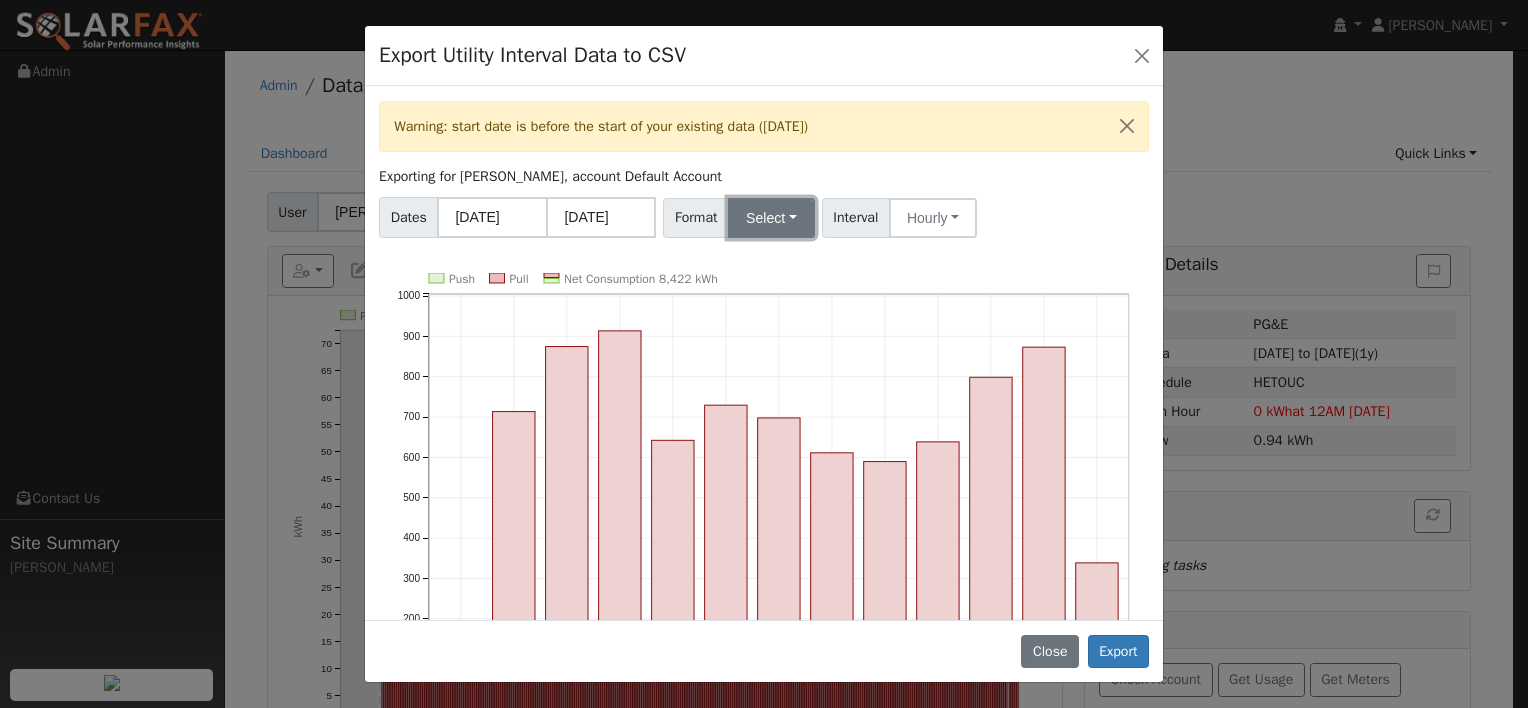 click on "Select" at bounding box center (771, 218) 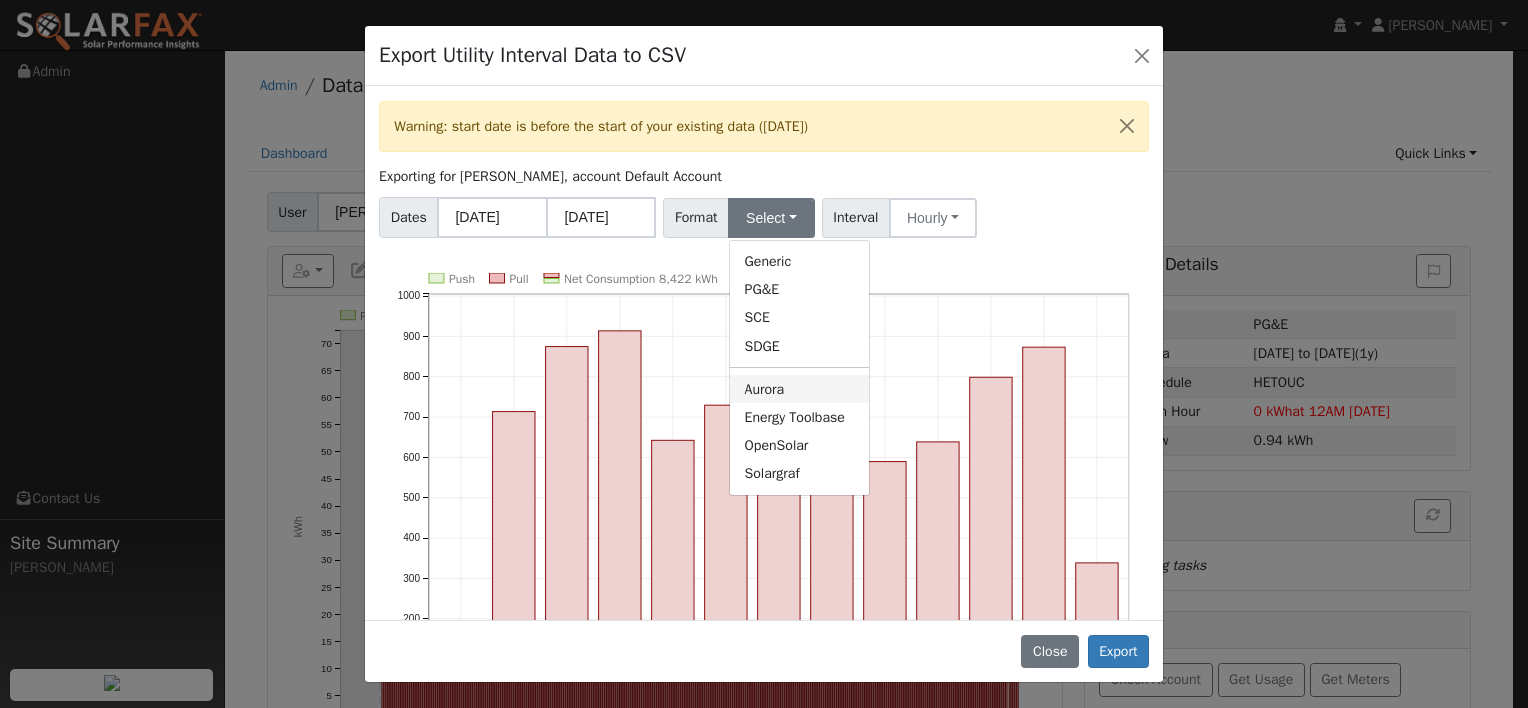 click on "Aurora" at bounding box center (799, 389) 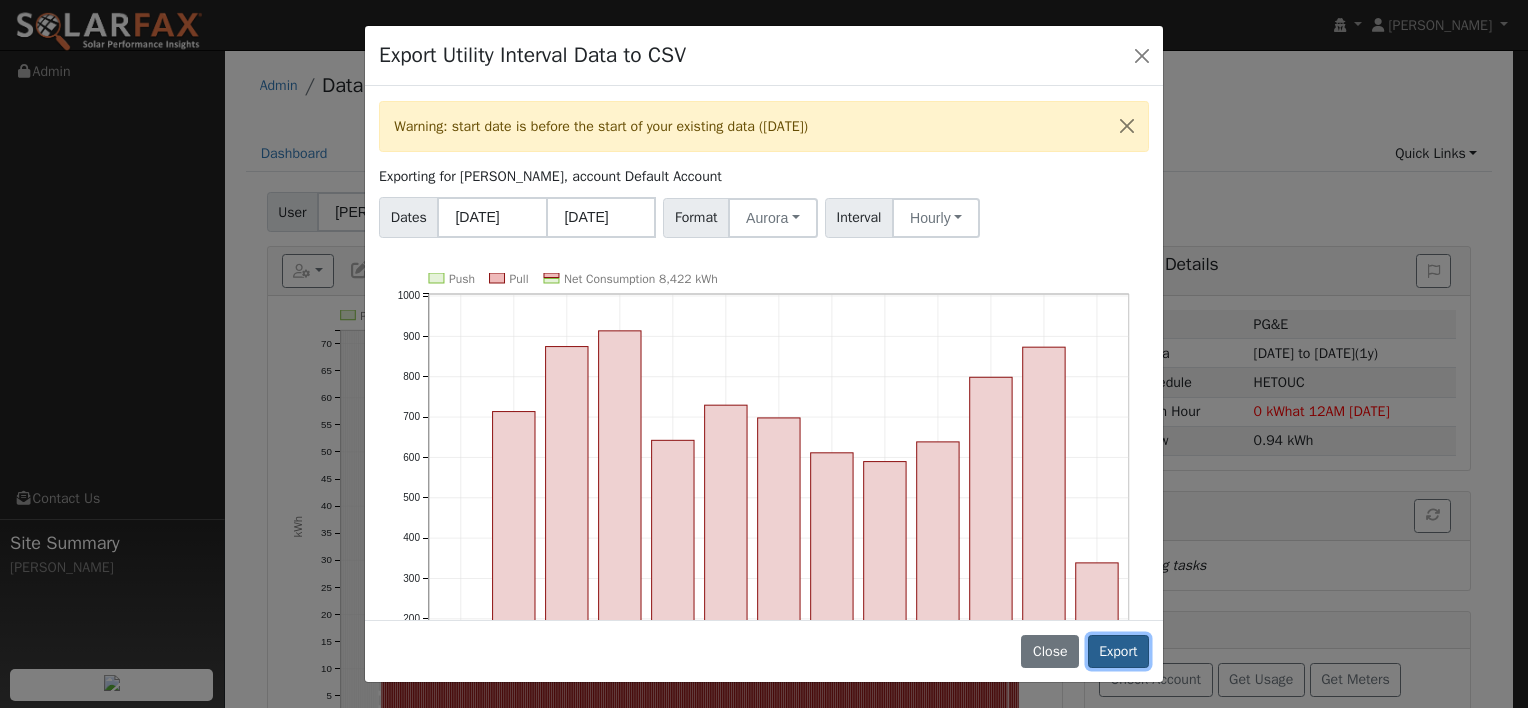 click on "Export" at bounding box center (1118, 652) 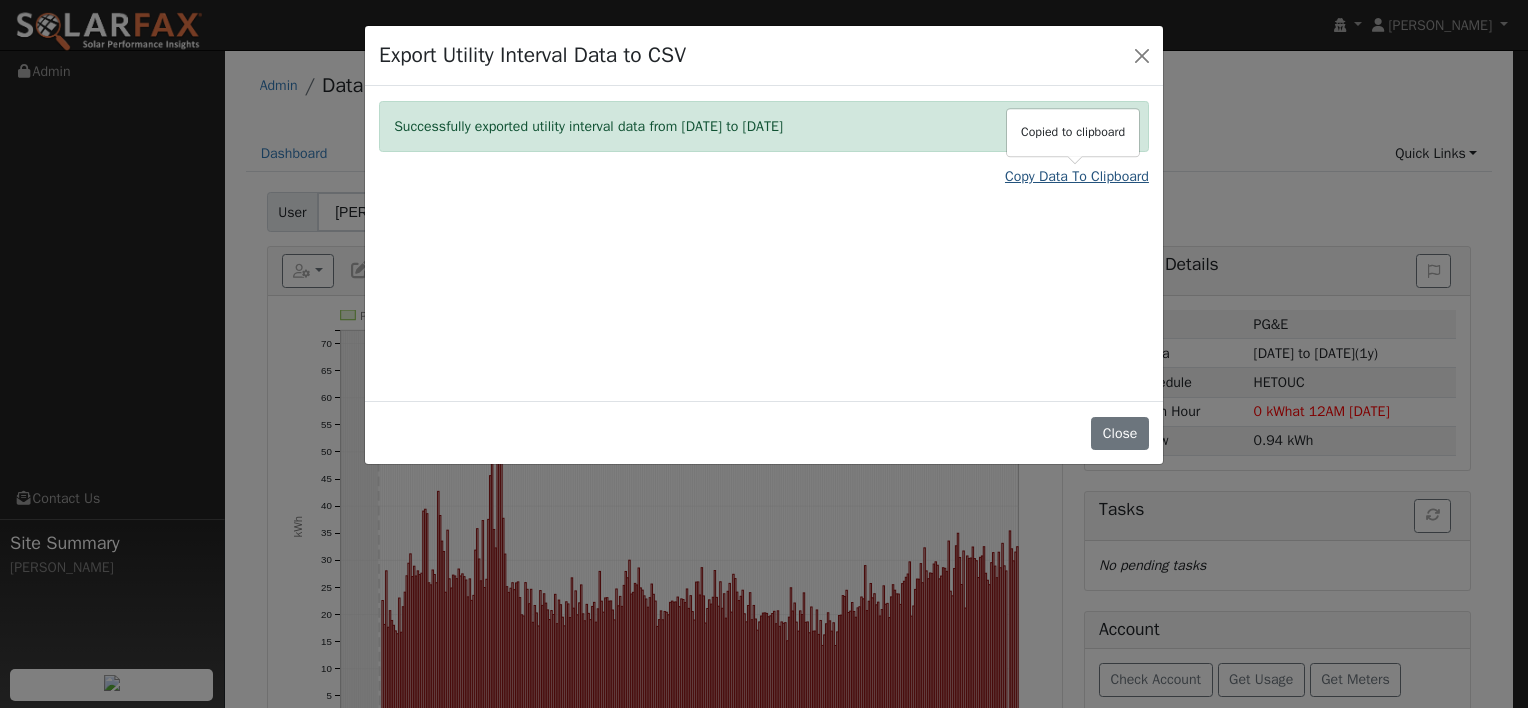 click on "Copy Data To Clipboard" at bounding box center (1077, 176) 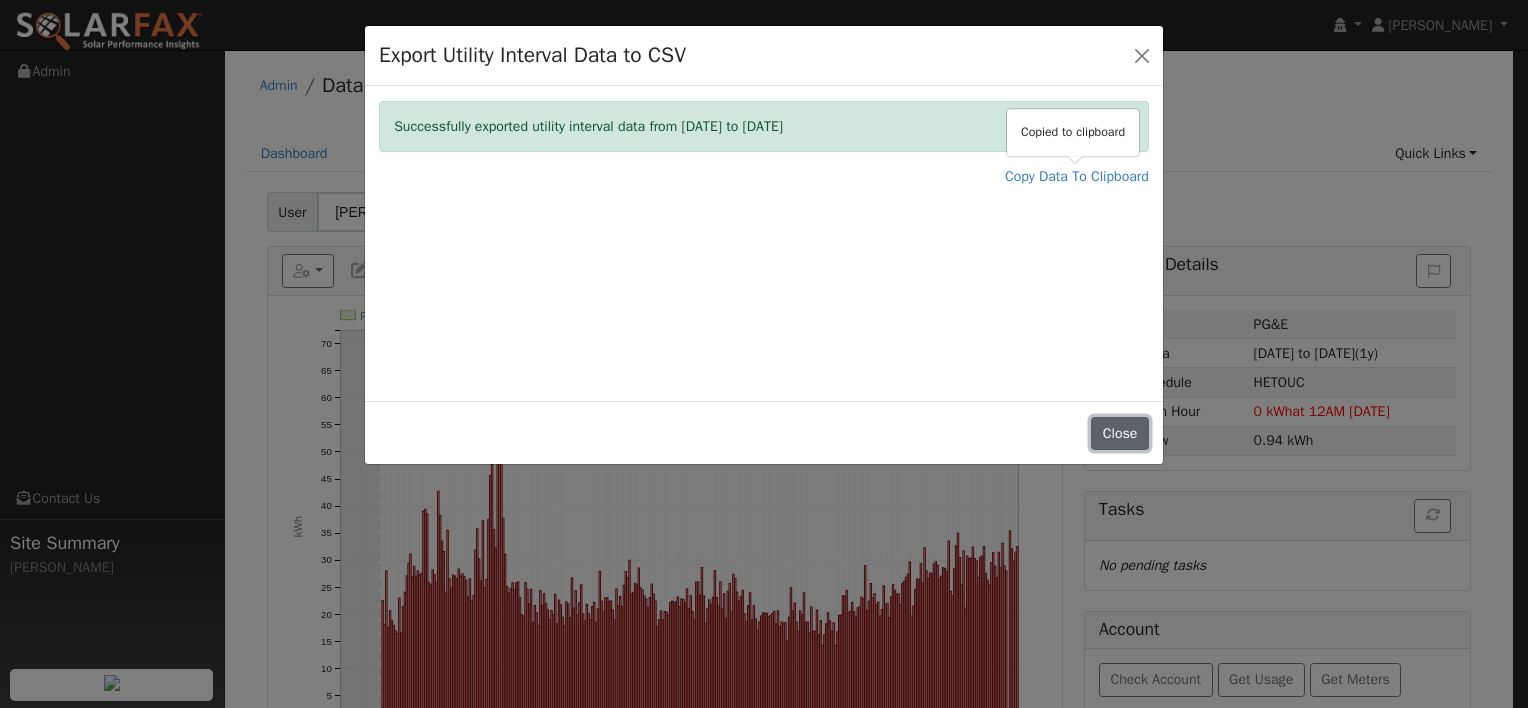 click on "Close" at bounding box center [1120, 434] 